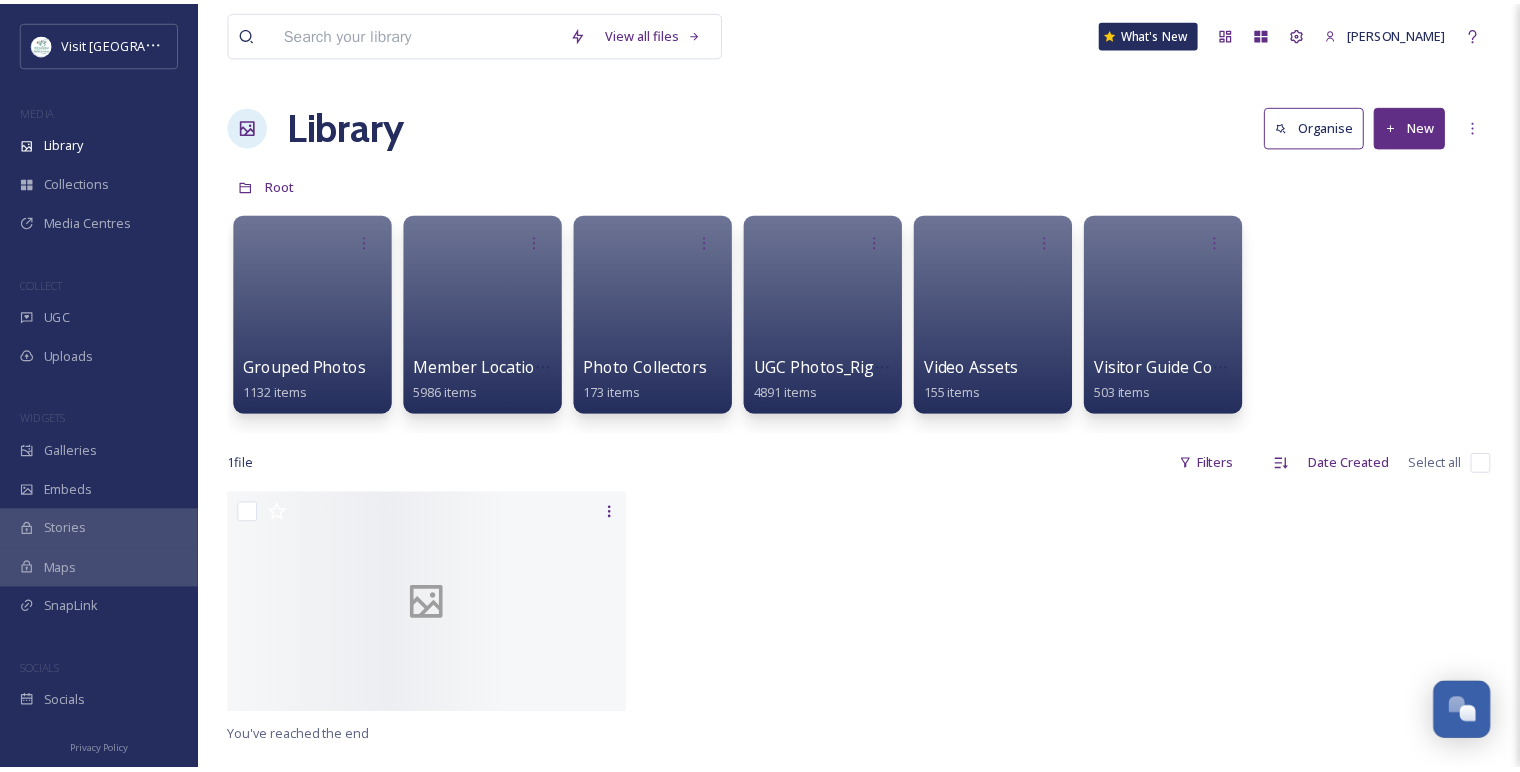 scroll, scrollTop: 0, scrollLeft: 0, axis: both 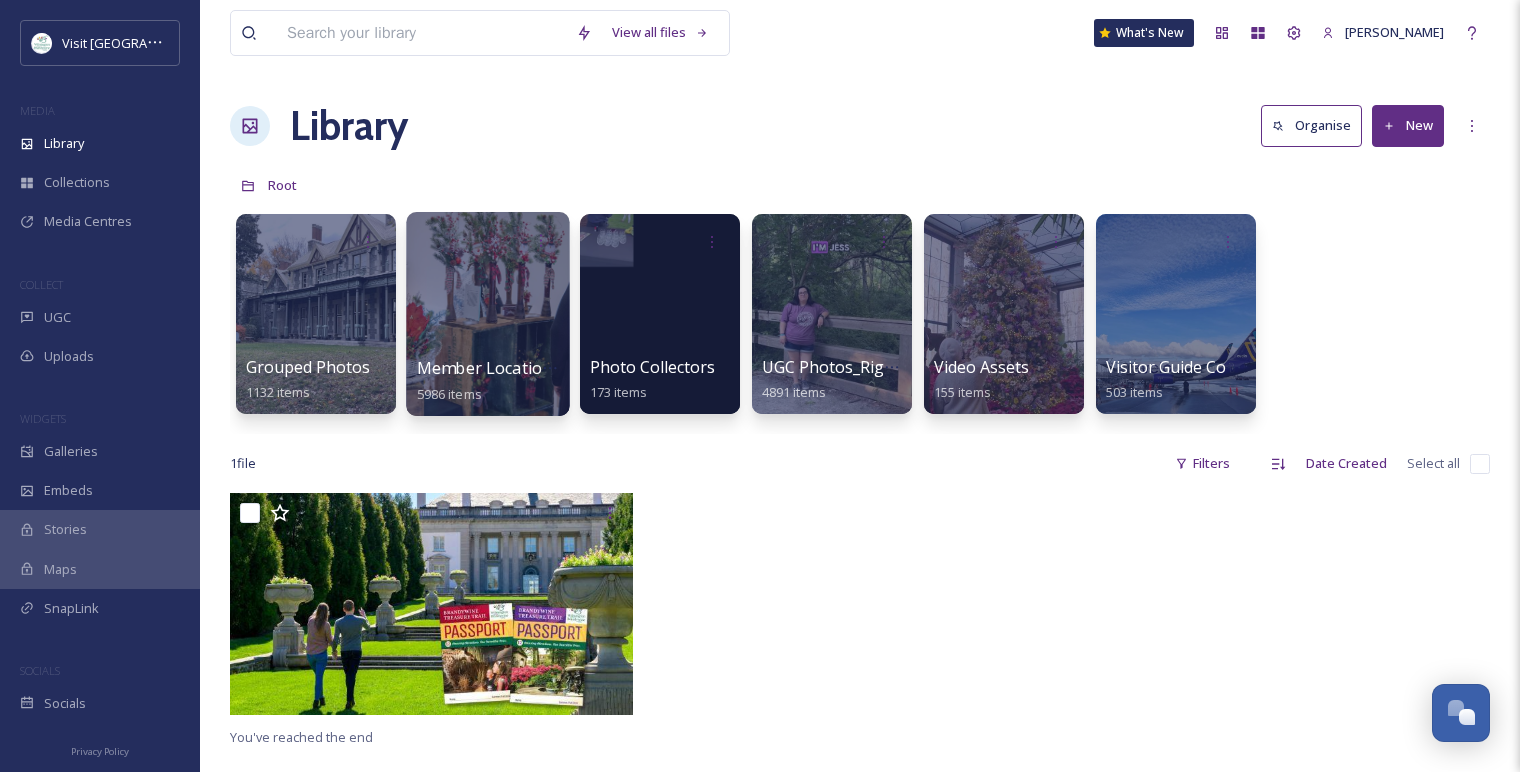 click at bounding box center (487, 314) 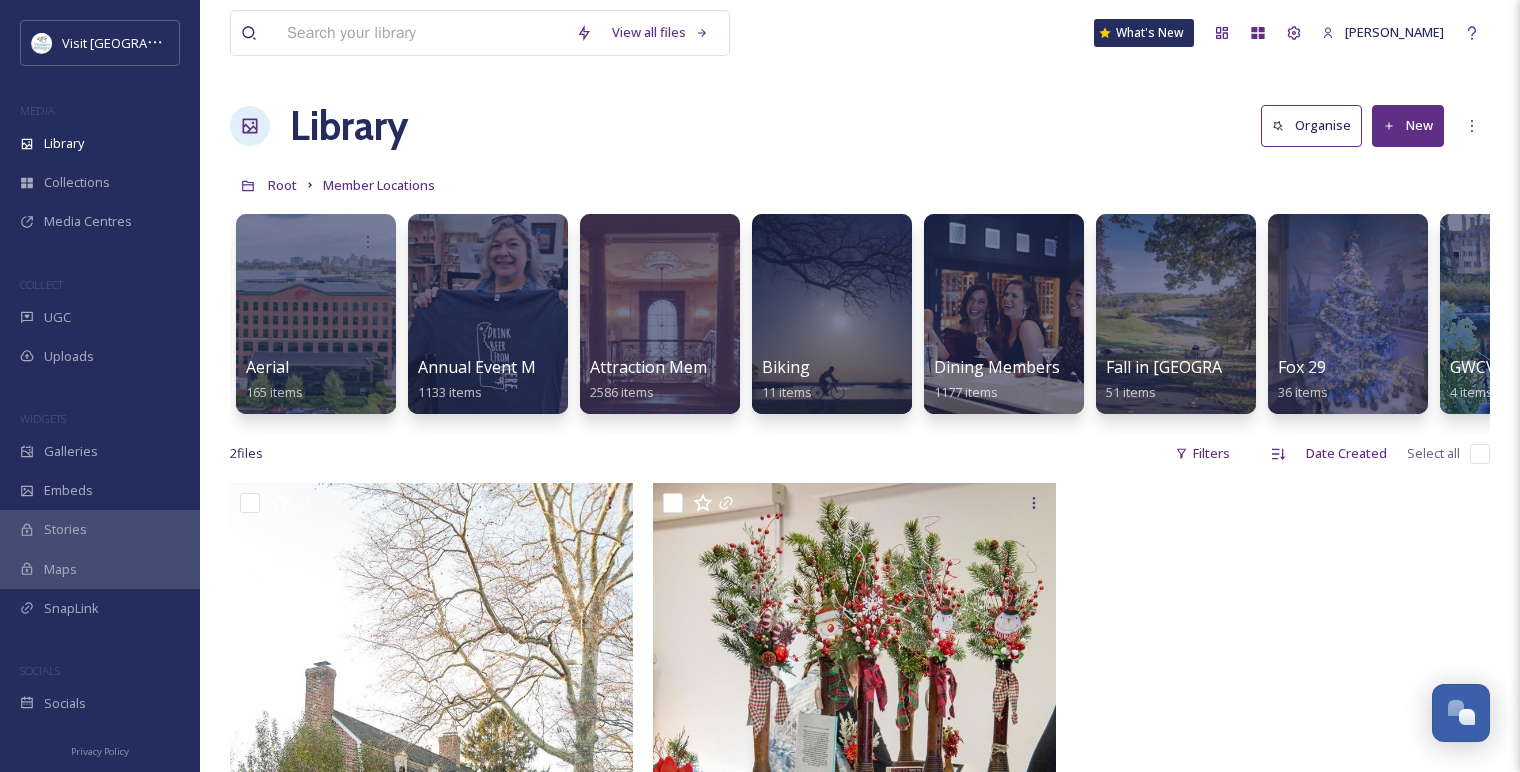 drag, startPoint x: 510, startPoint y: 366, endPoint x: 1267, endPoint y: 652, distance: 809.2249 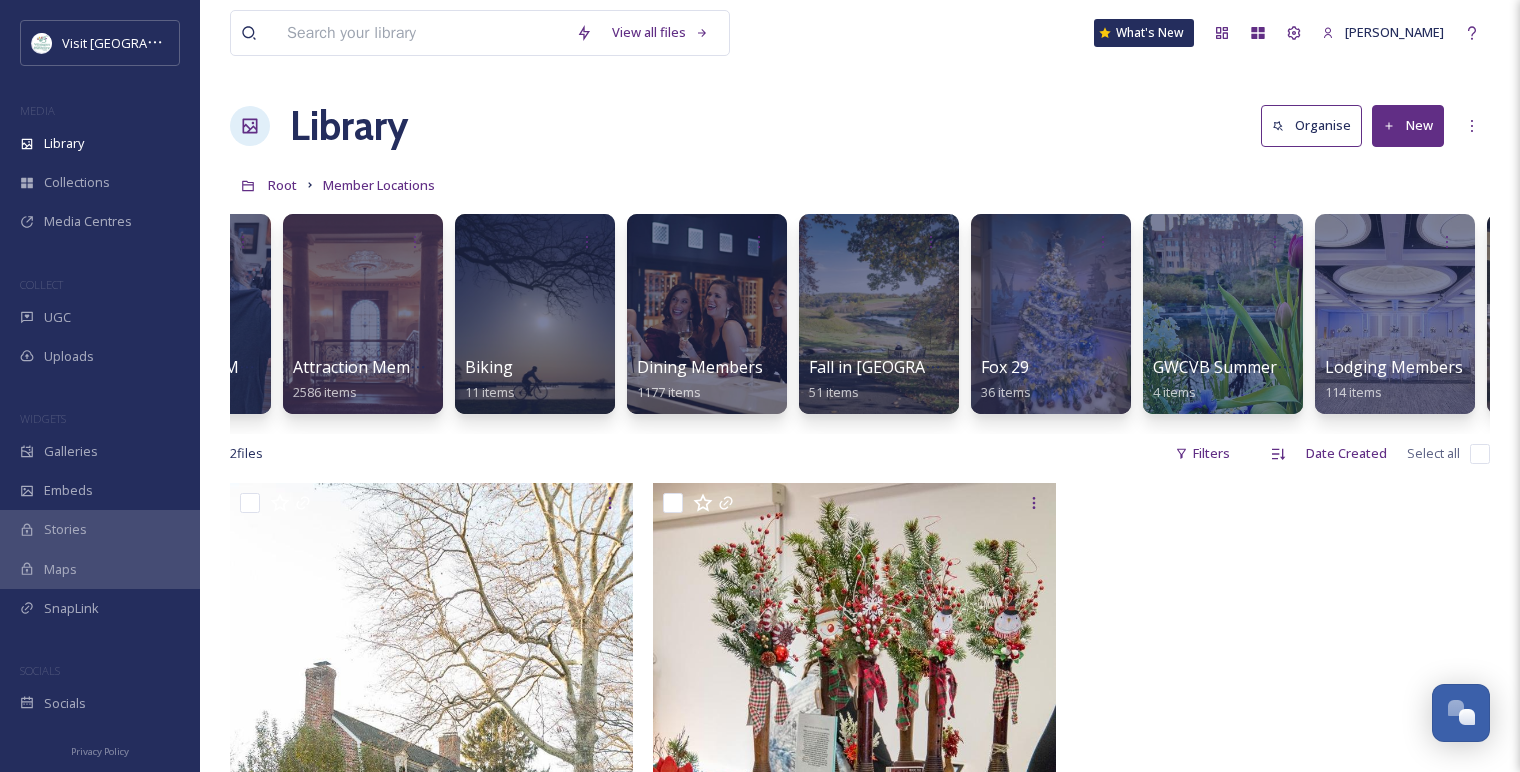 scroll, scrollTop: 0, scrollLeft: 267, axis: horizontal 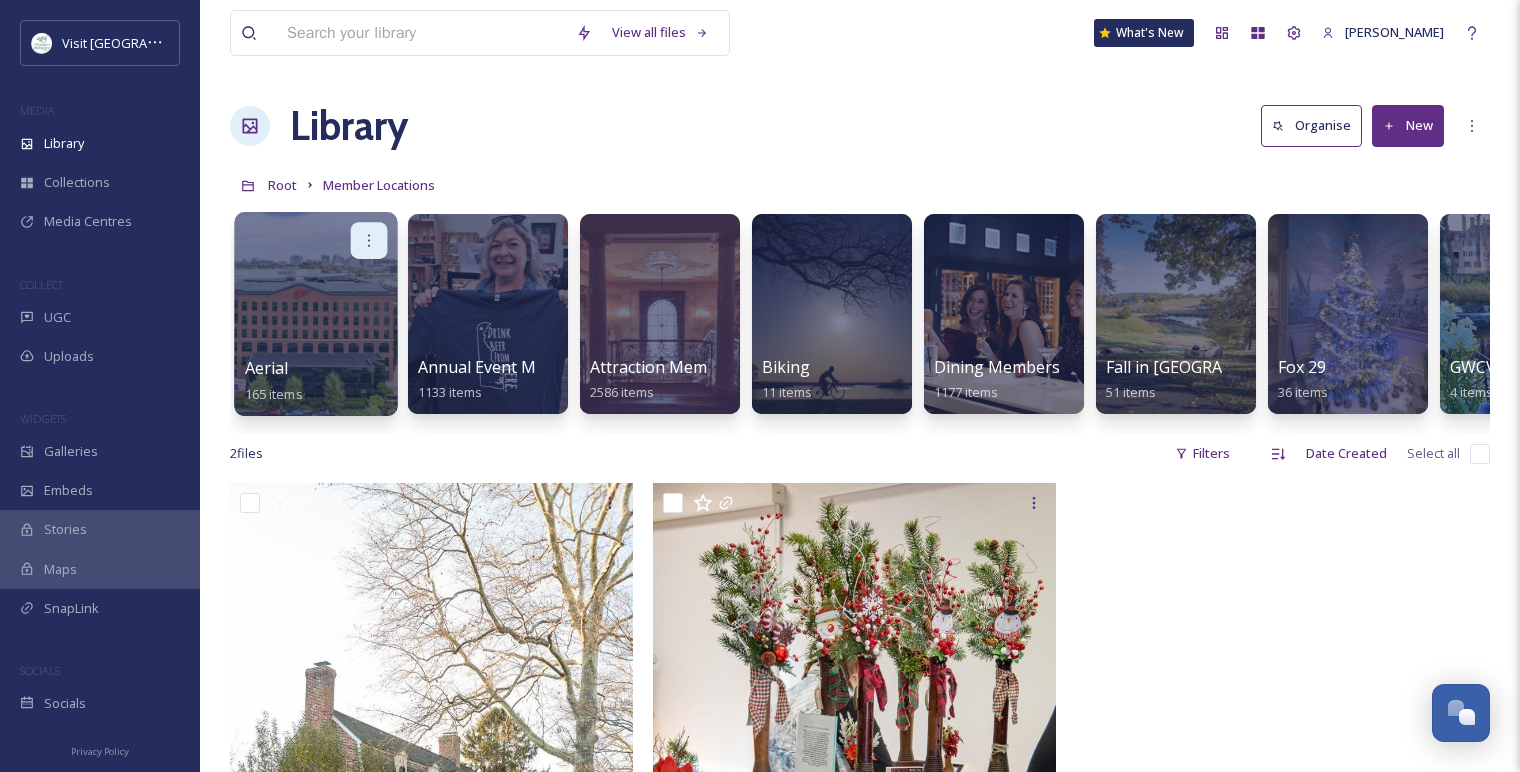 click at bounding box center (369, 240) 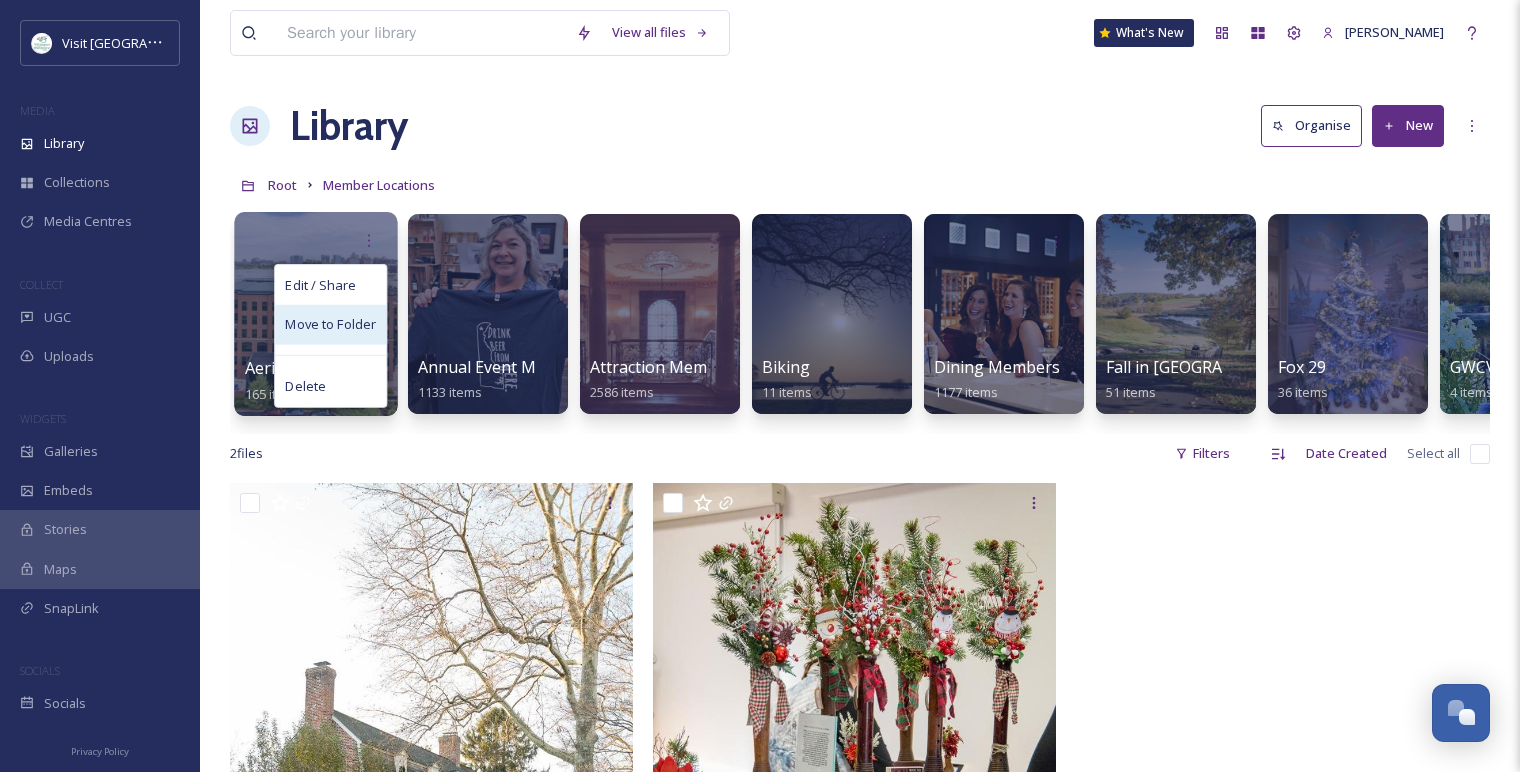 click on "Move to Folder" at bounding box center [330, 325] 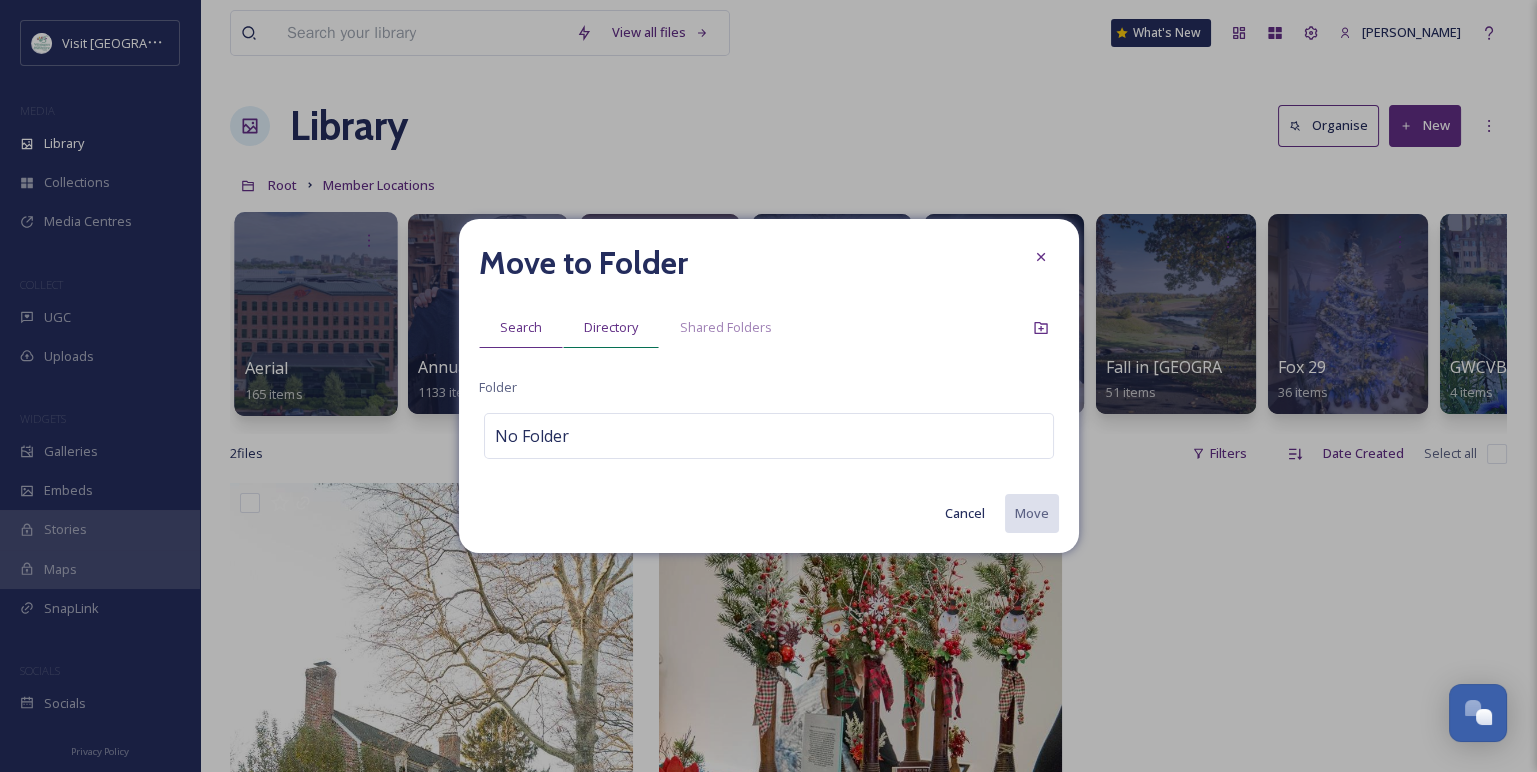click on "Directory" at bounding box center [611, 327] 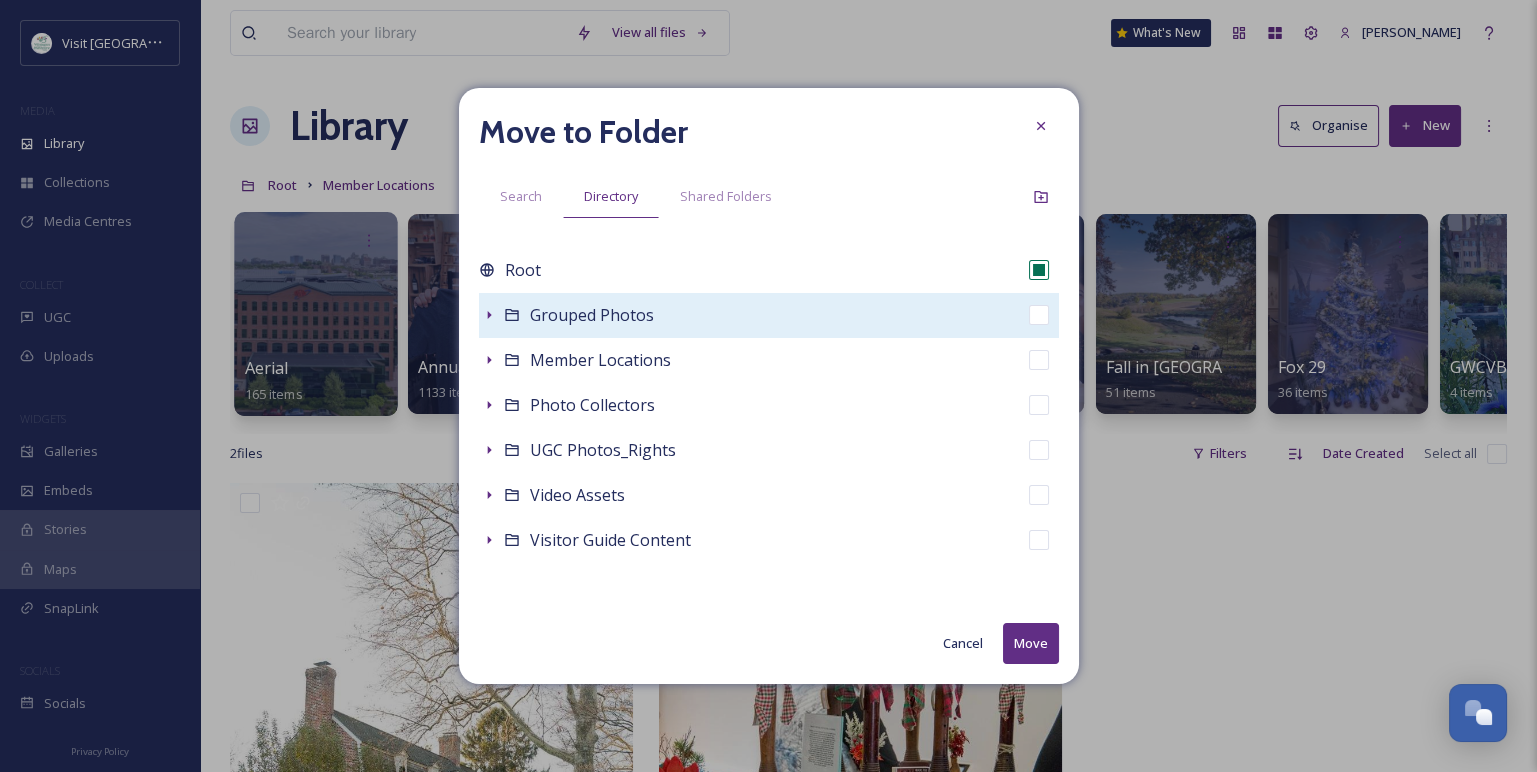 click on "Grouped Photos" at bounding box center (592, 315) 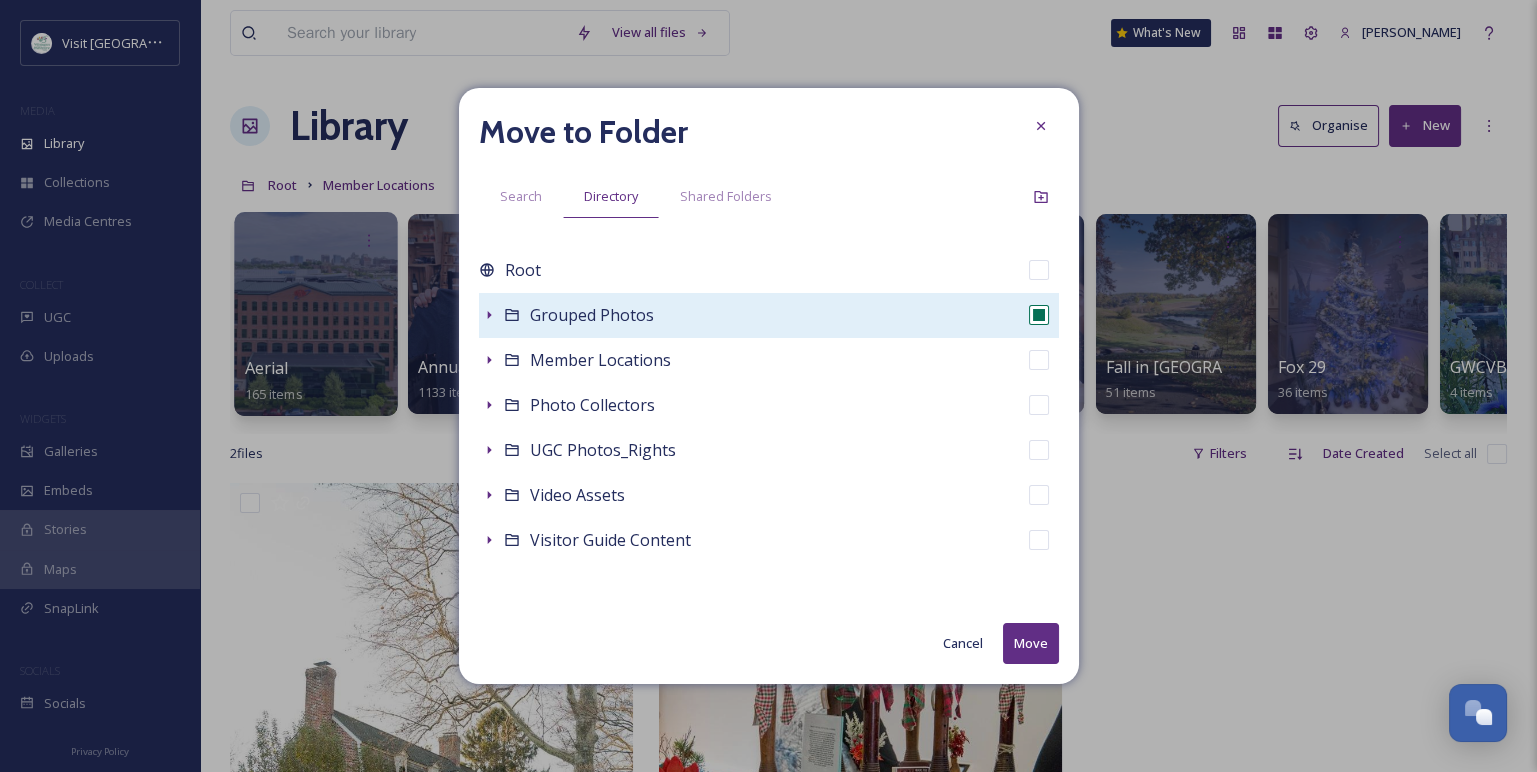 checkbox on "false" 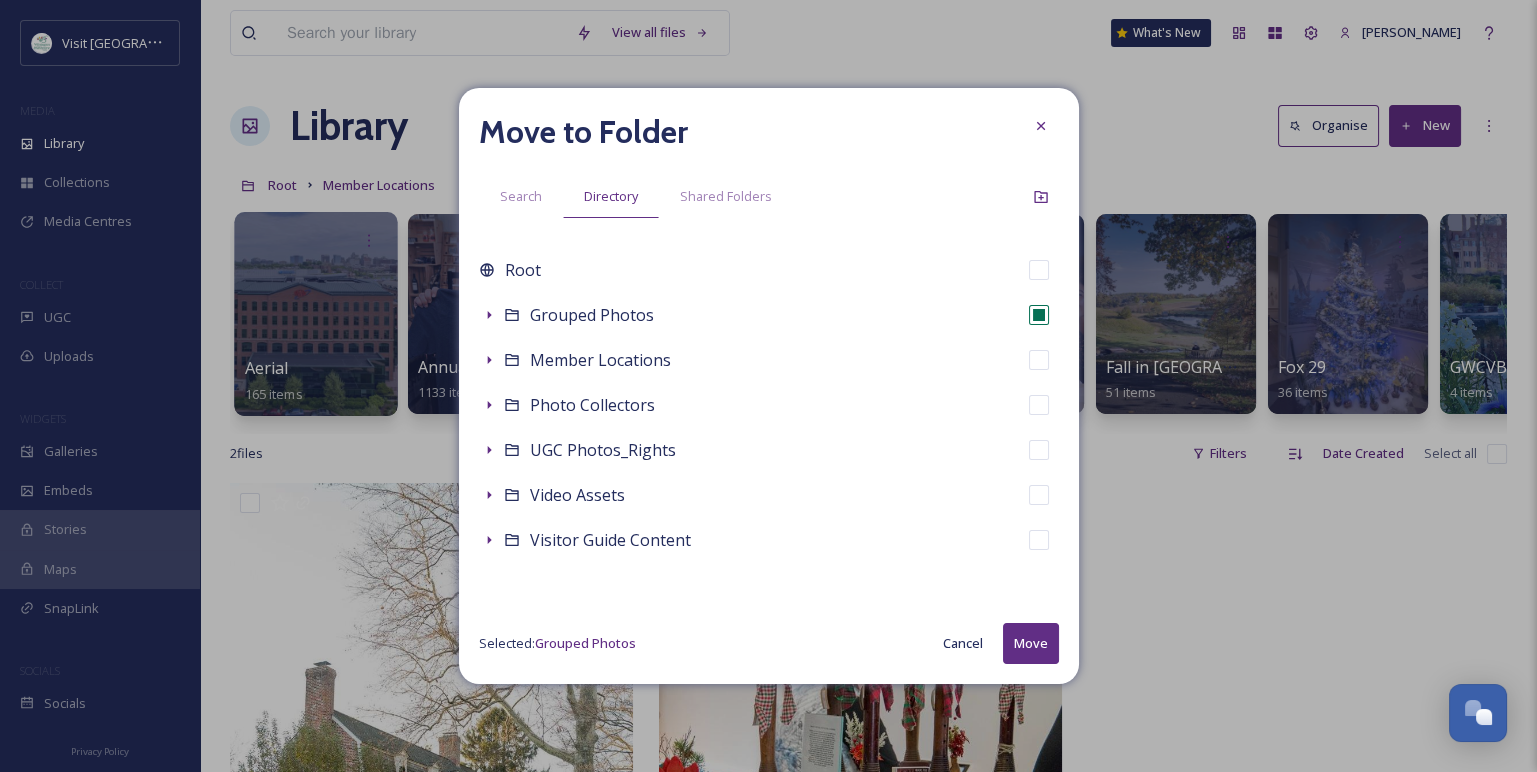 click on "Move" at bounding box center (1031, 643) 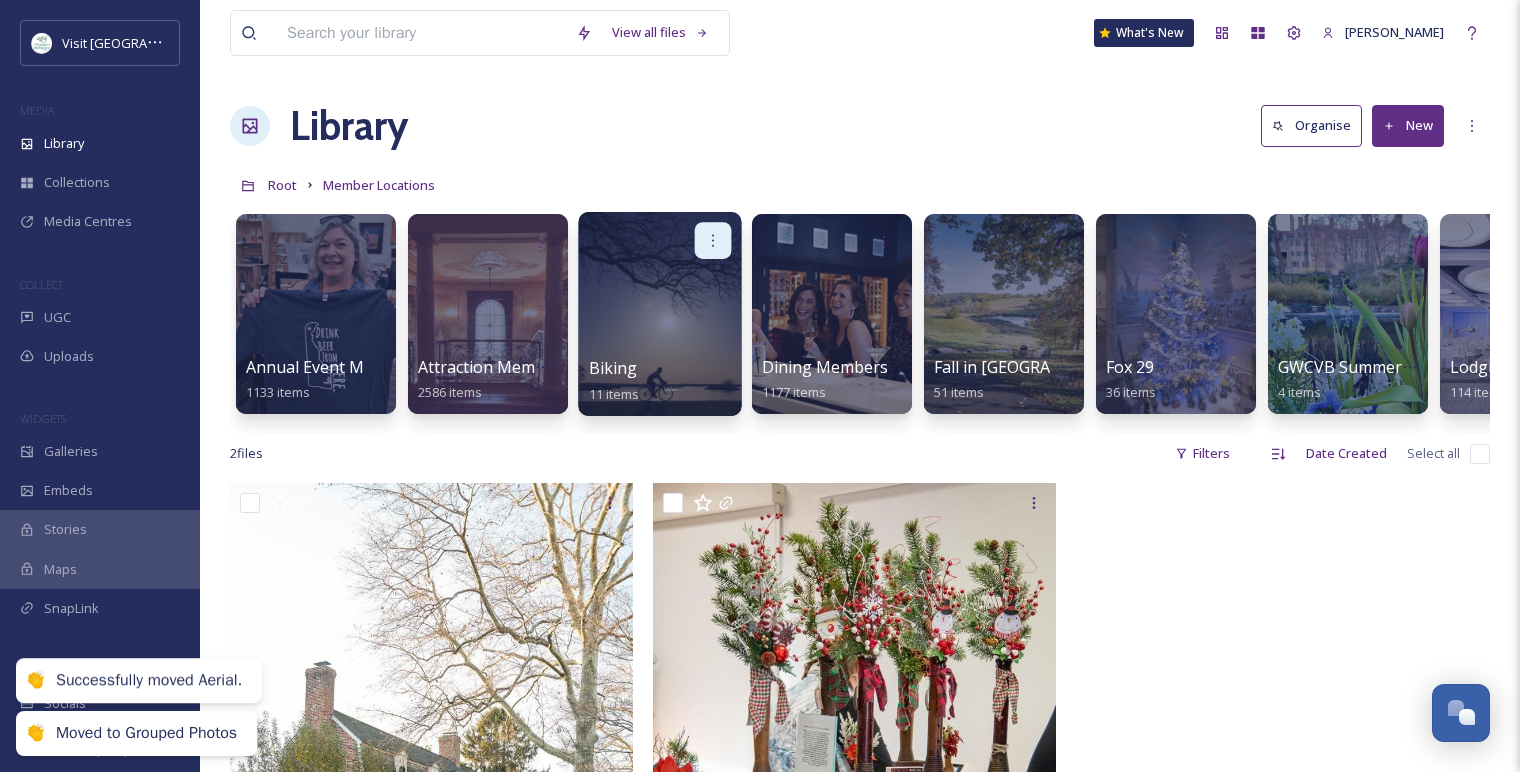 click at bounding box center [713, 240] 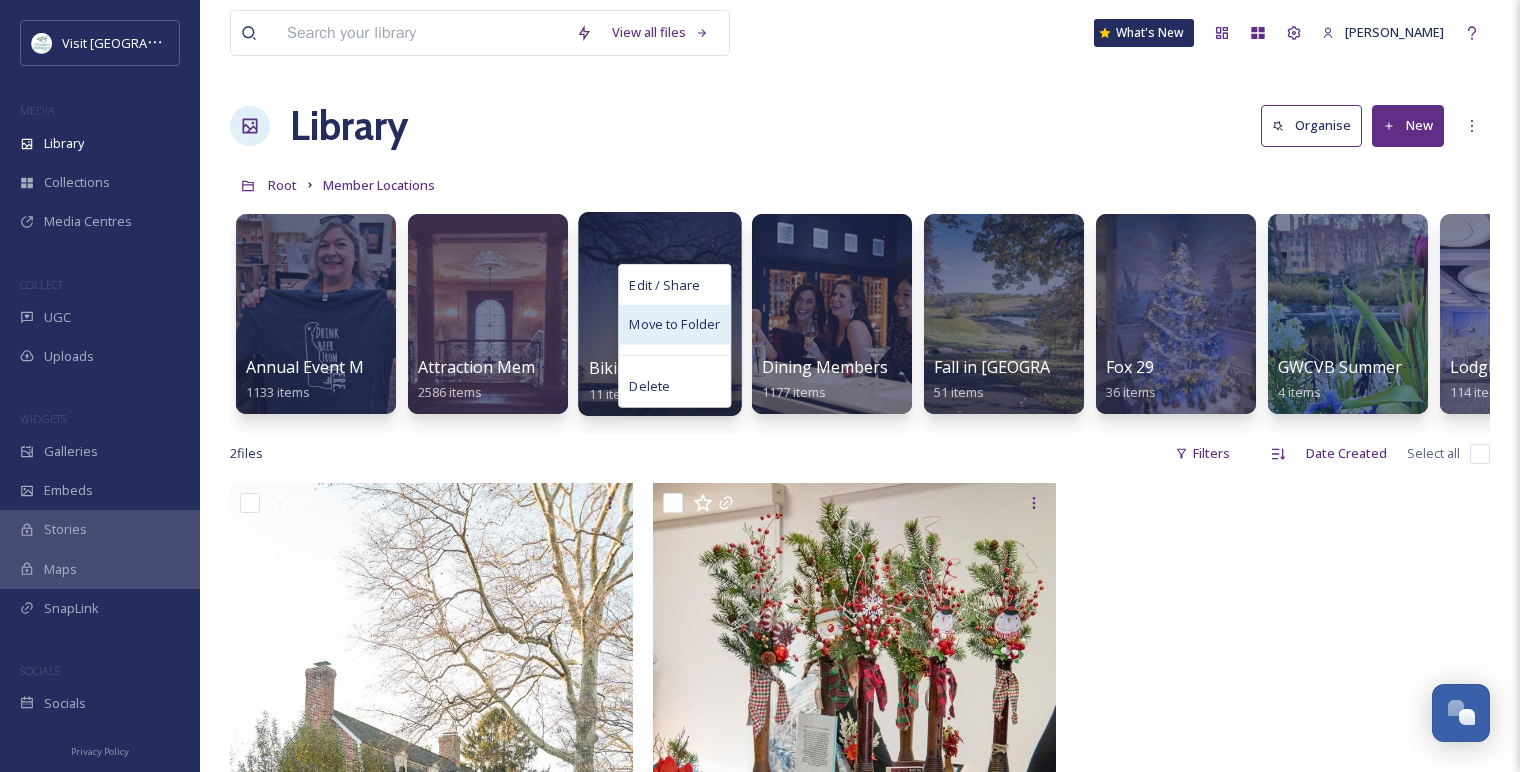 click on "Move to Folder" at bounding box center [674, 325] 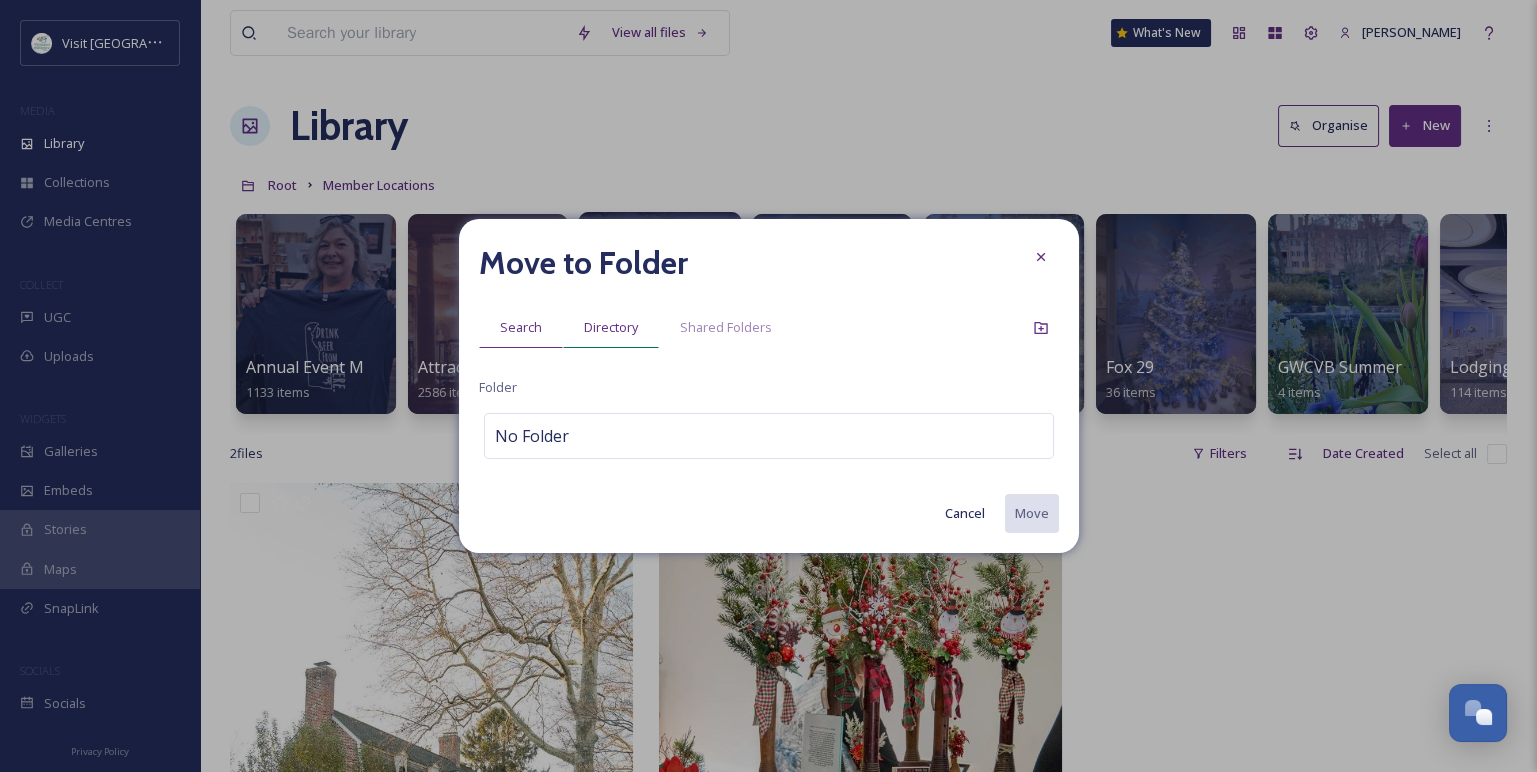 click on "Directory" at bounding box center [611, 327] 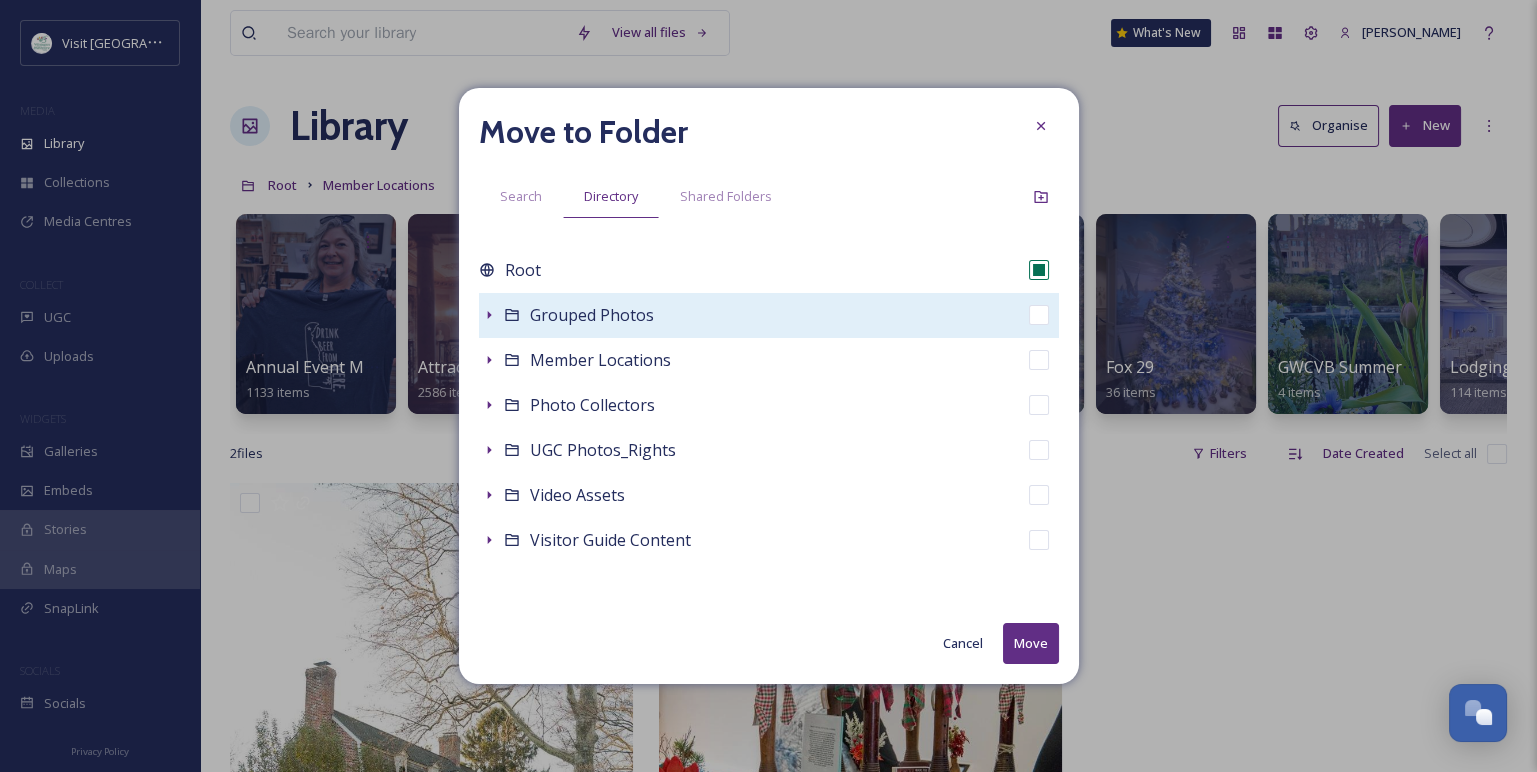 click on "Grouped Photos" at bounding box center (592, 315) 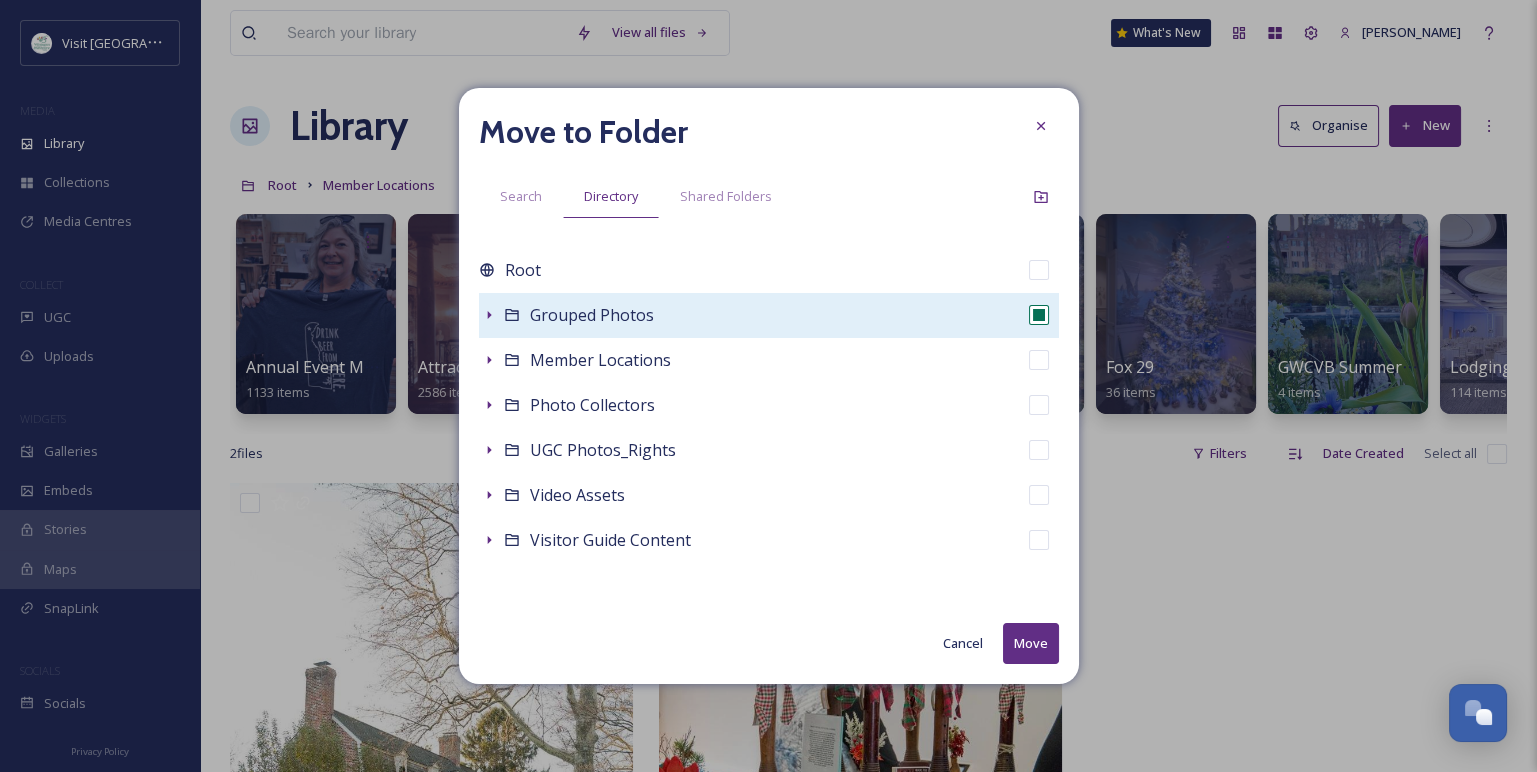 checkbox on "false" 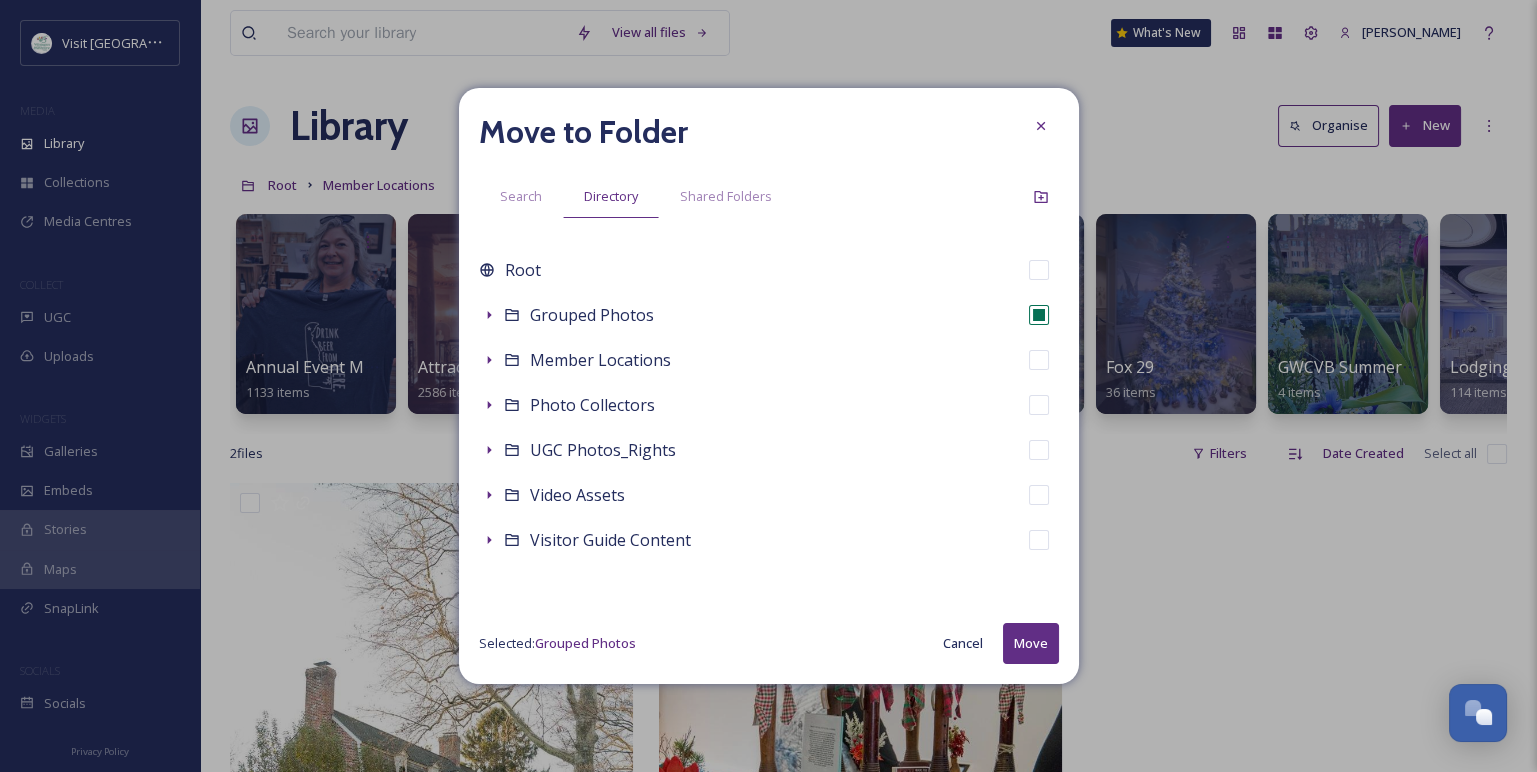 click on "Move" at bounding box center (1031, 643) 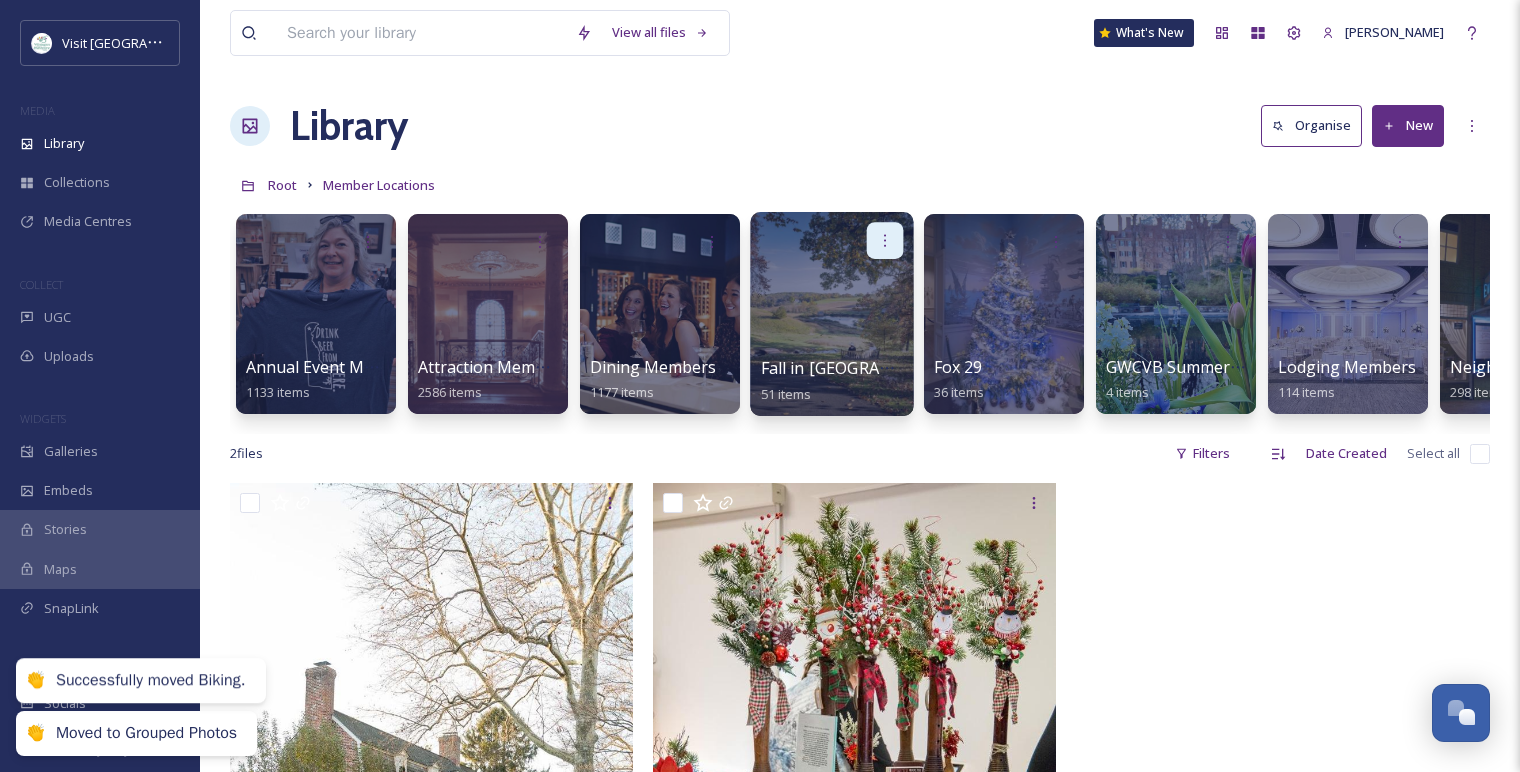click 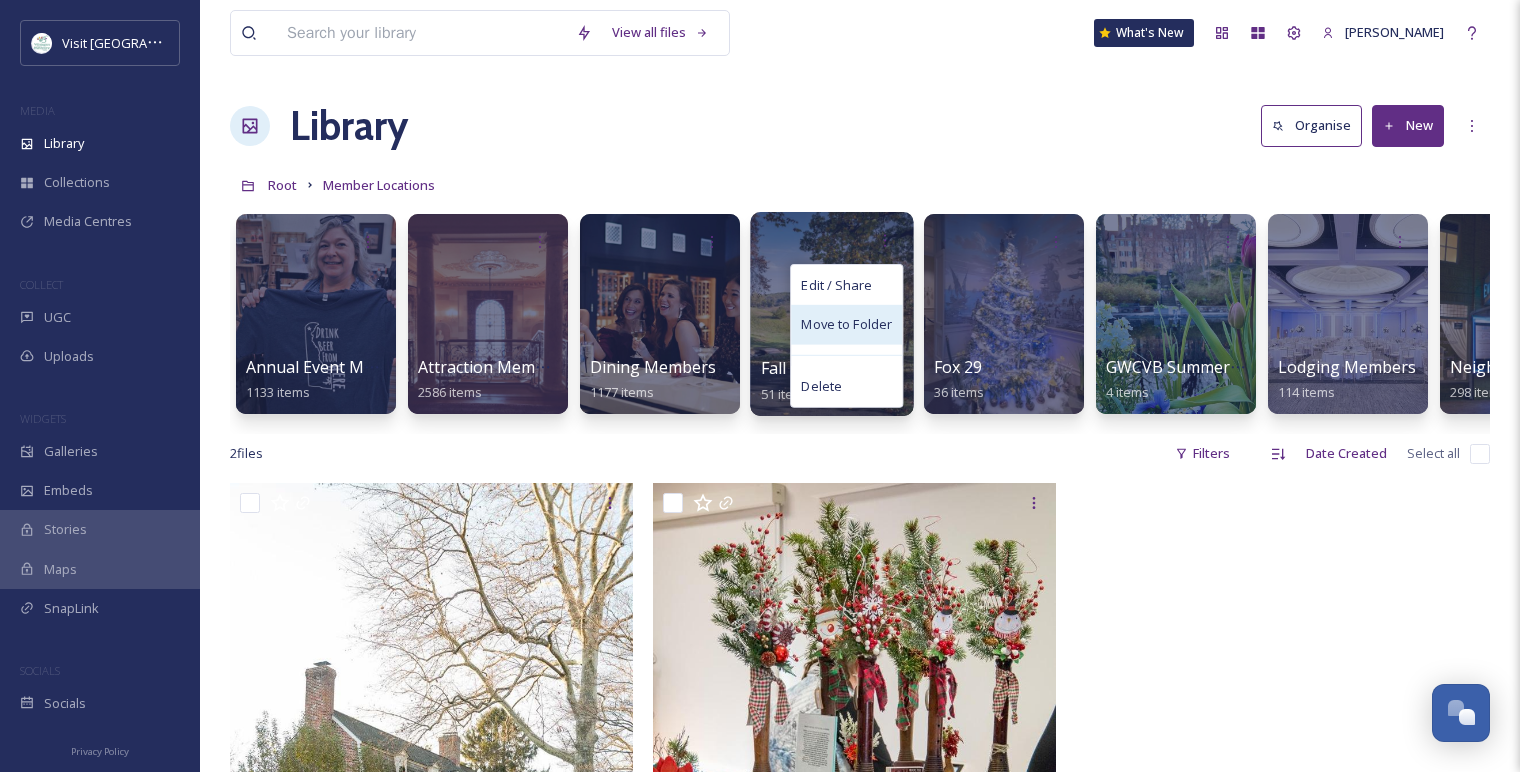 click on "Move to Folder" at bounding box center [846, 325] 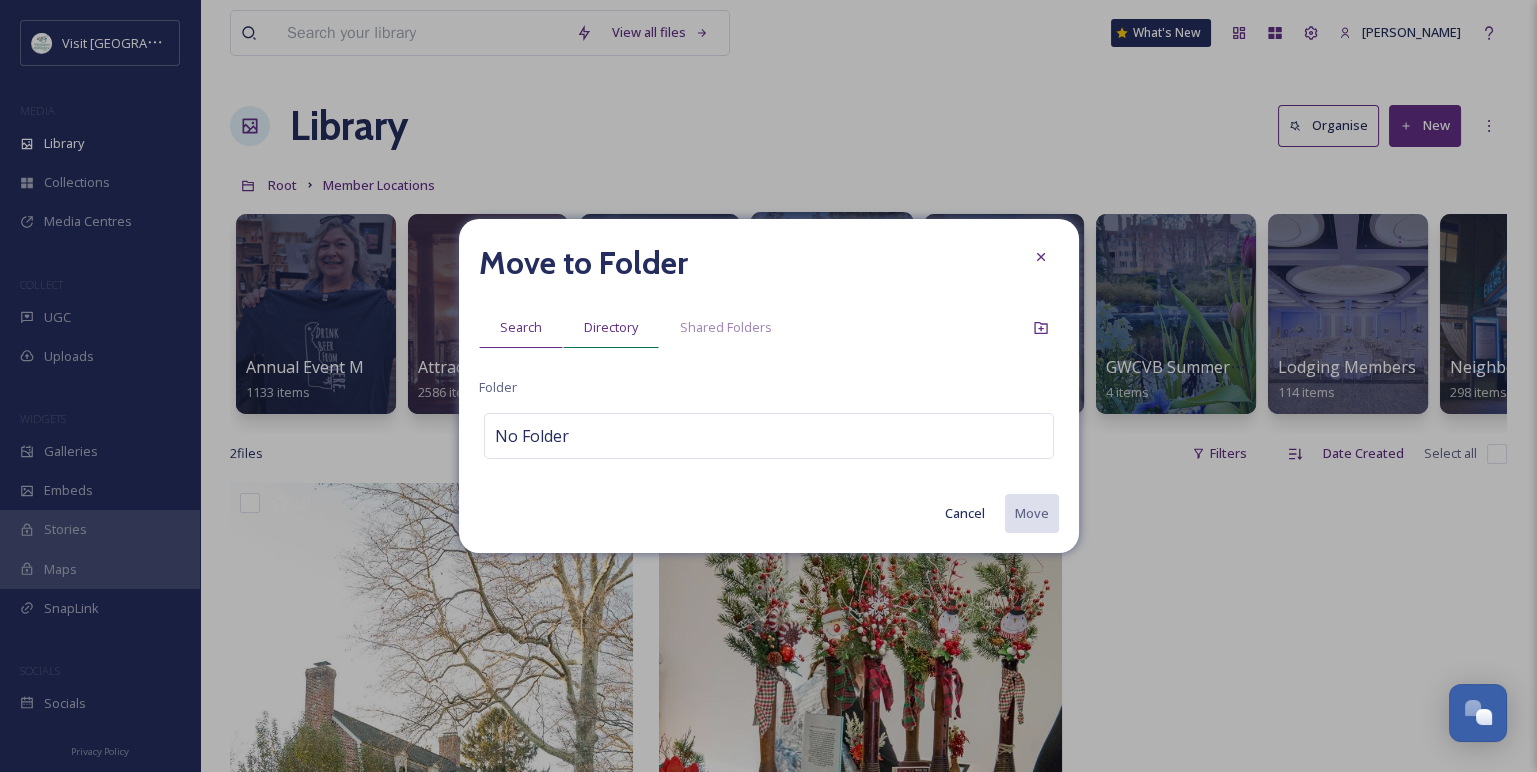 click on "Directory" at bounding box center [611, 327] 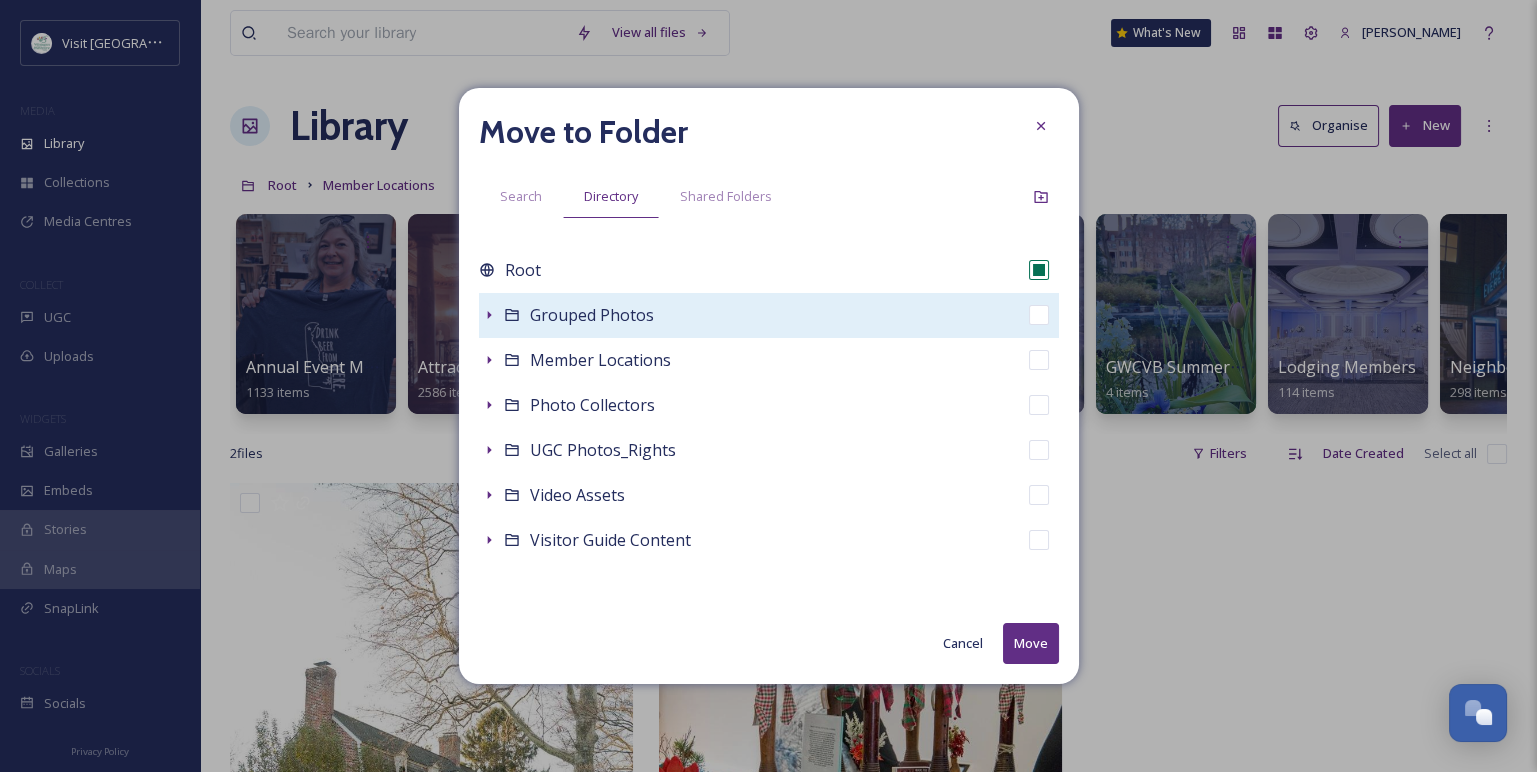 click on "Grouped Photos" at bounding box center [592, 315] 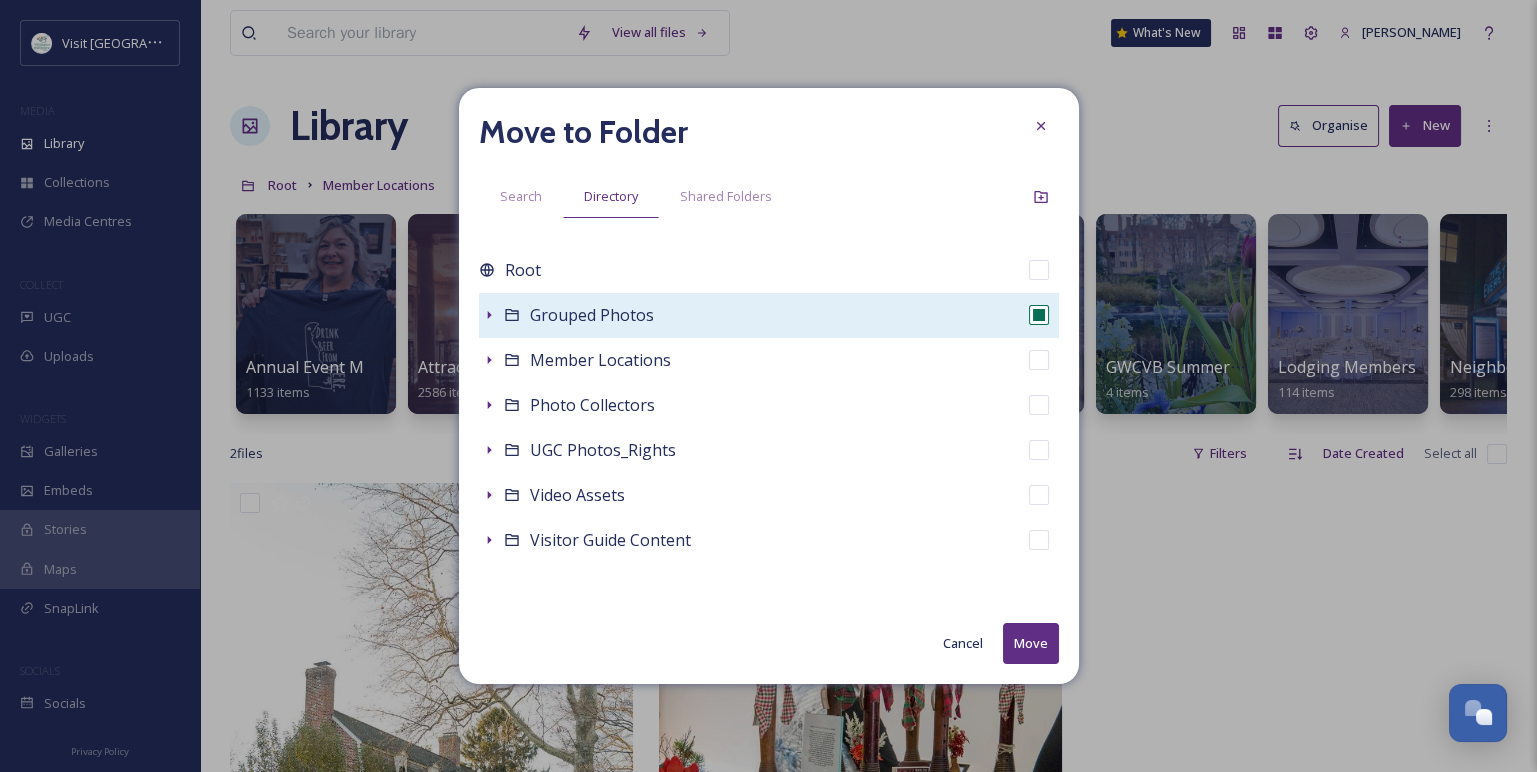 checkbox on "false" 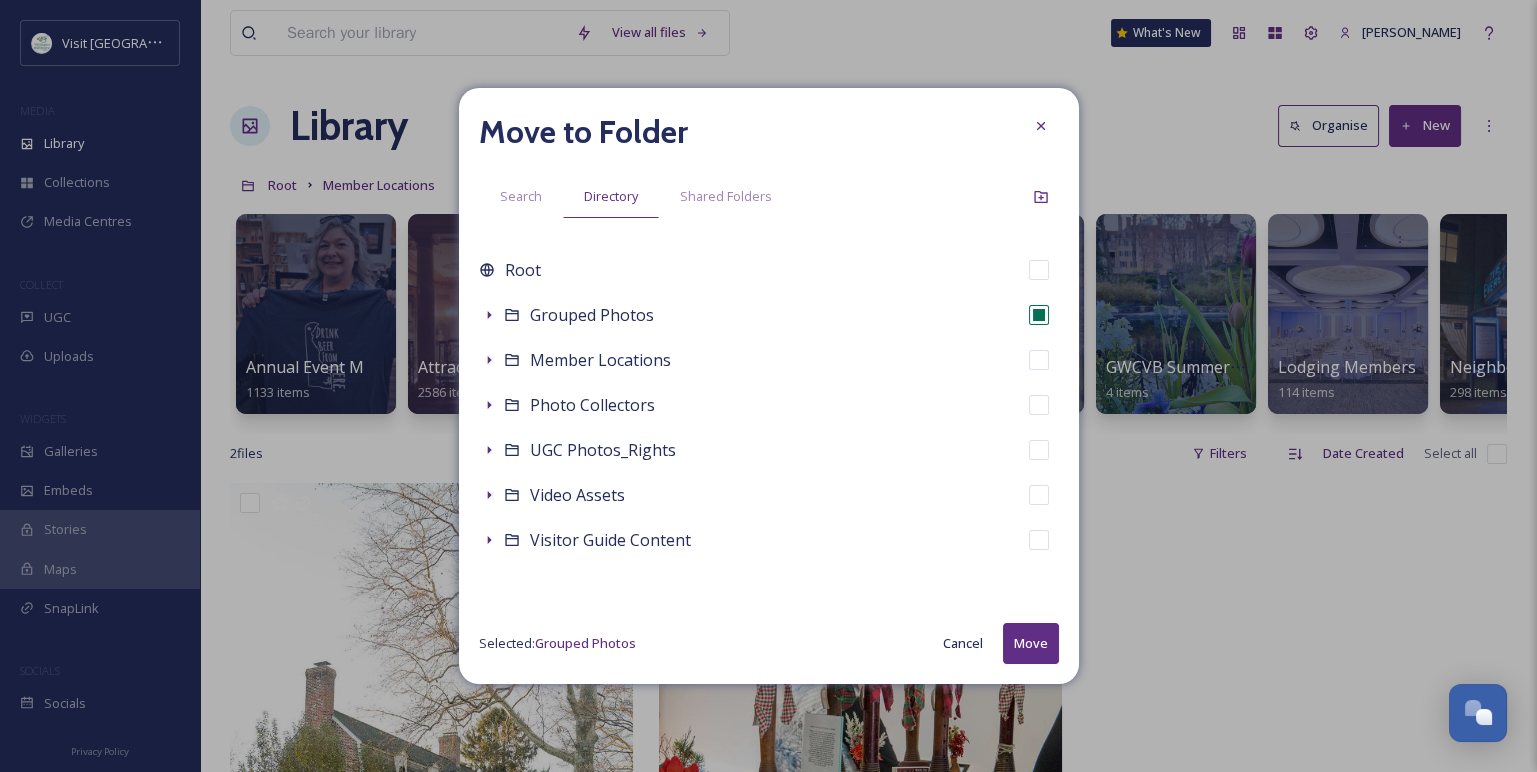 click on "Move" at bounding box center [1031, 643] 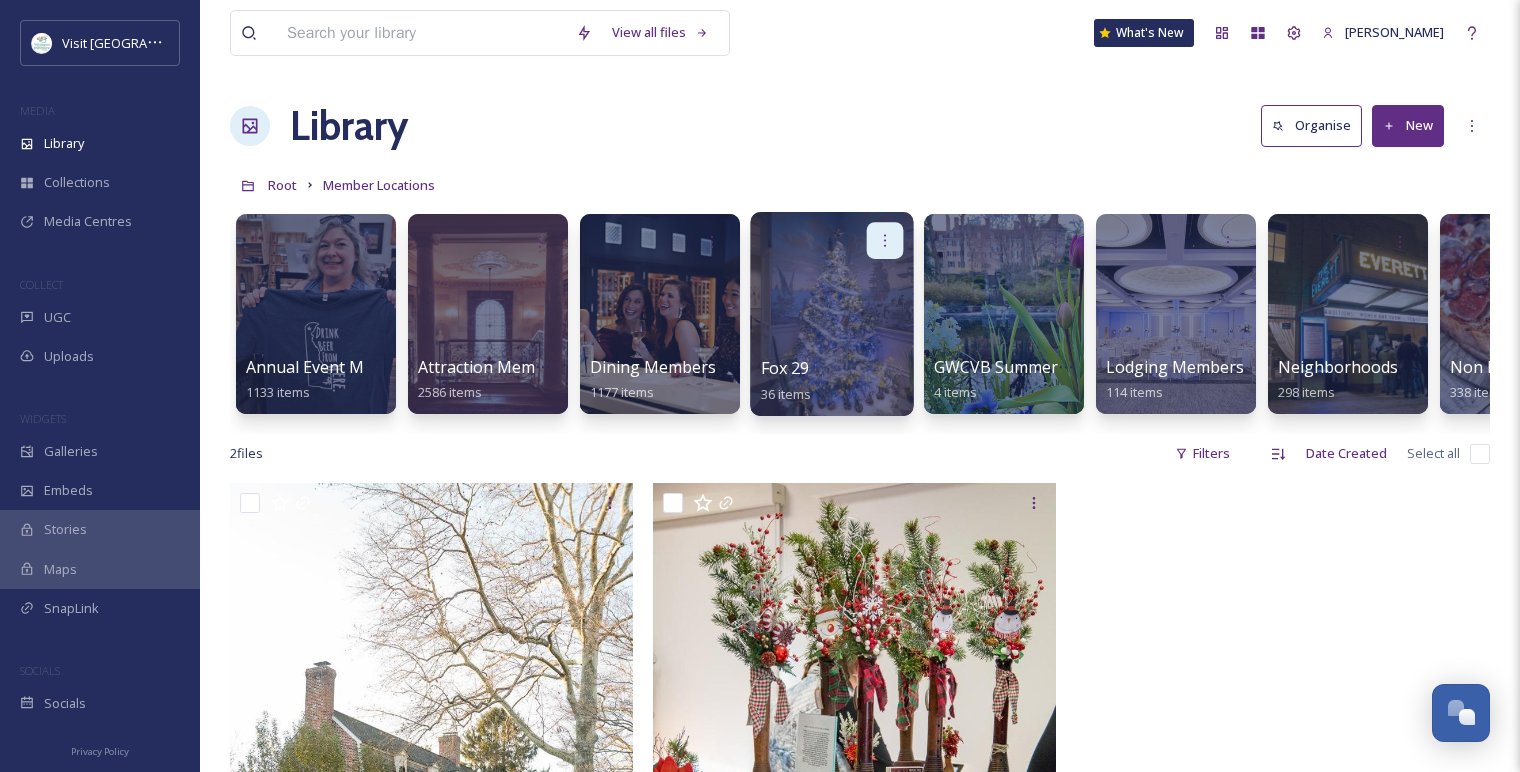 click 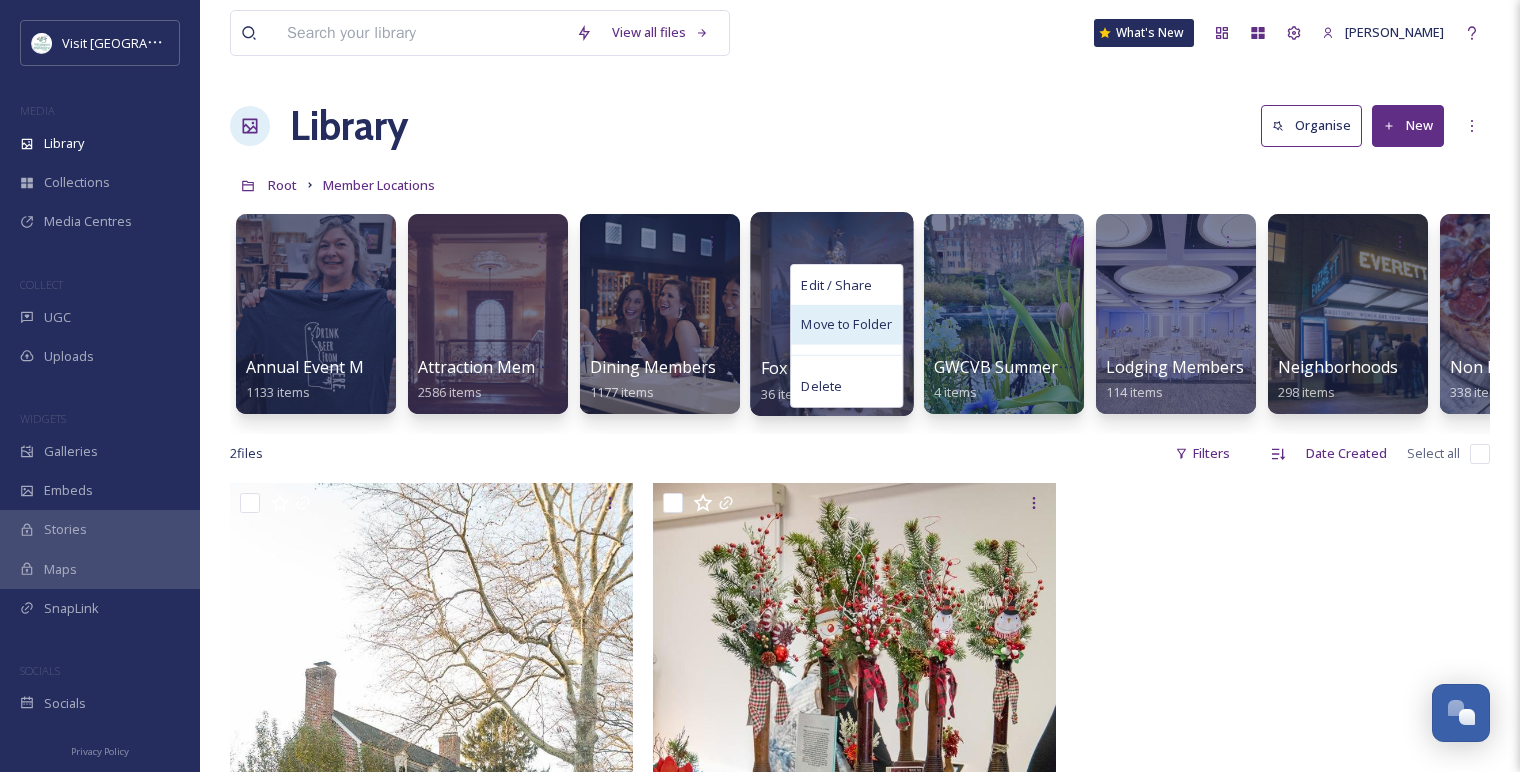 click on "Move to Folder" at bounding box center [846, 325] 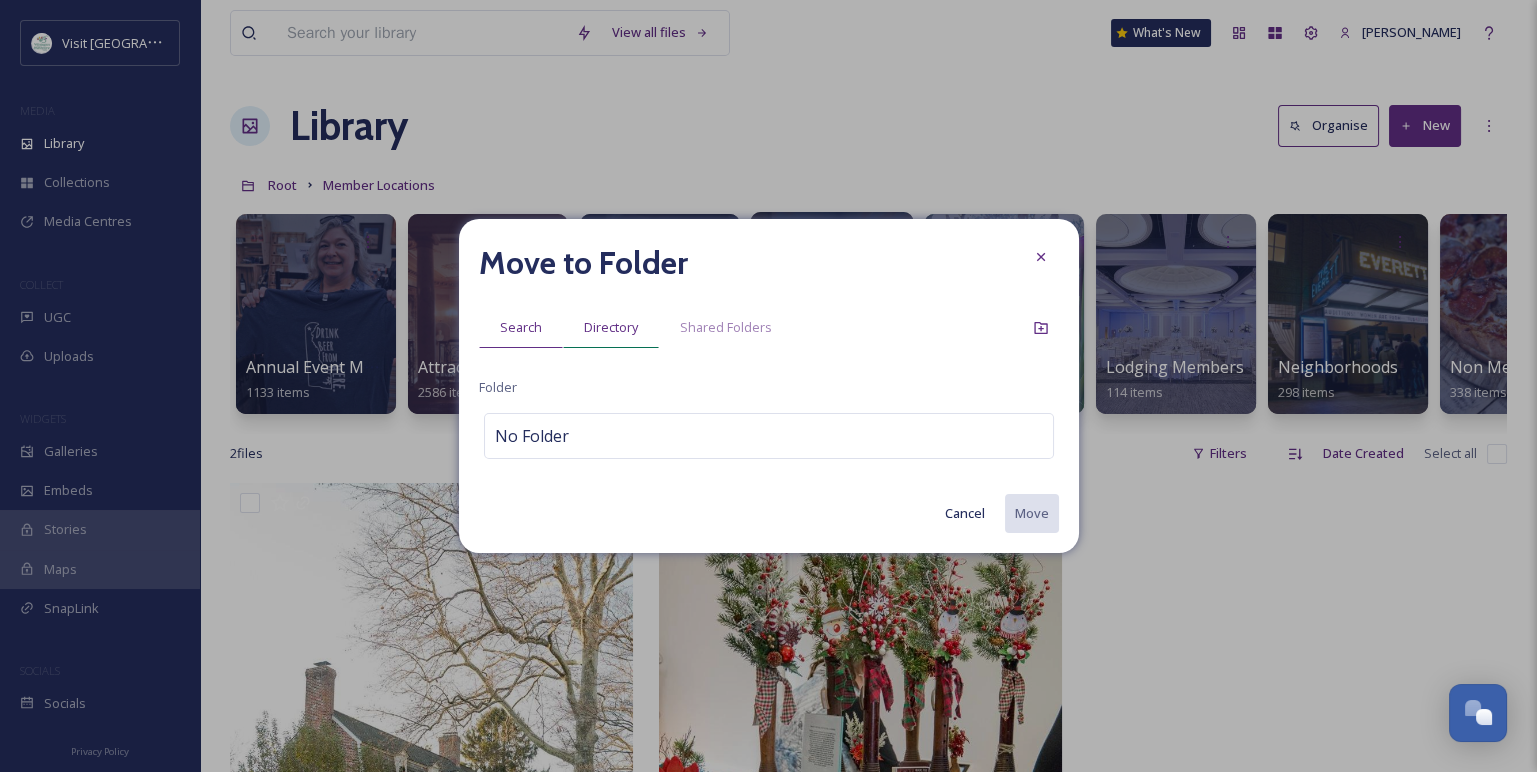click on "Directory" at bounding box center (611, 327) 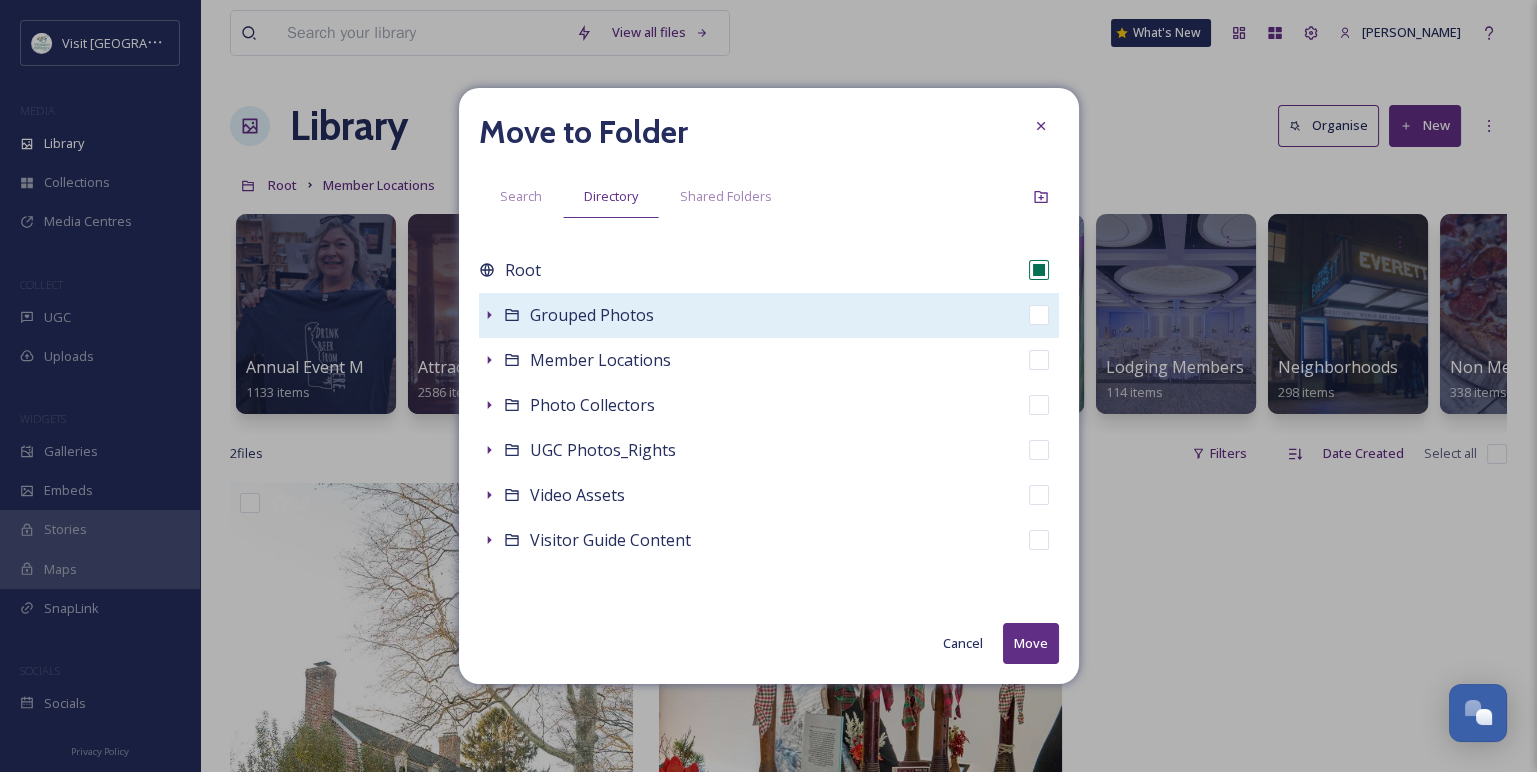 click on "Grouped Photos" at bounding box center [592, 315] 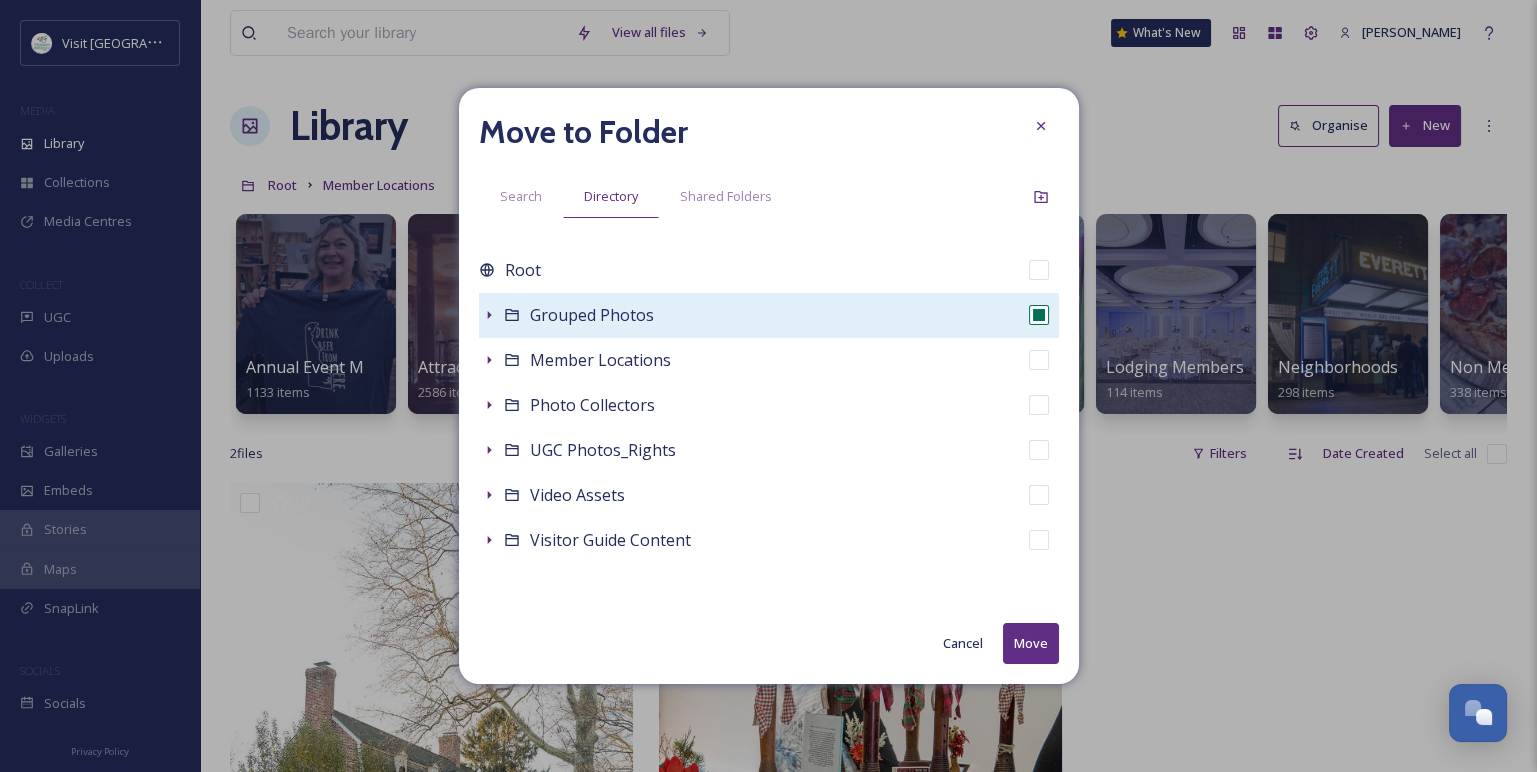 checkbox on "false" 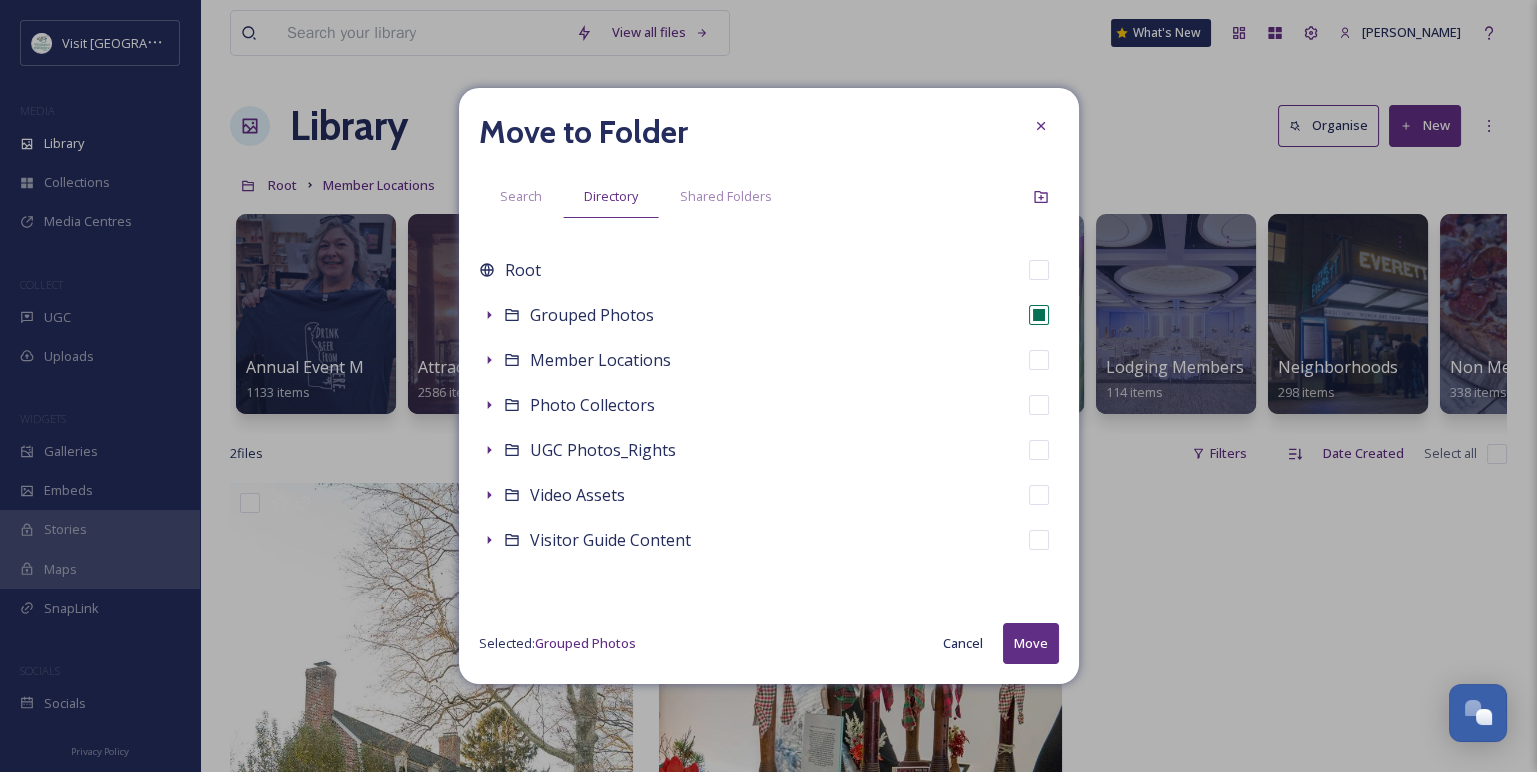 click on "Move" at bounding box center [1031, 643] 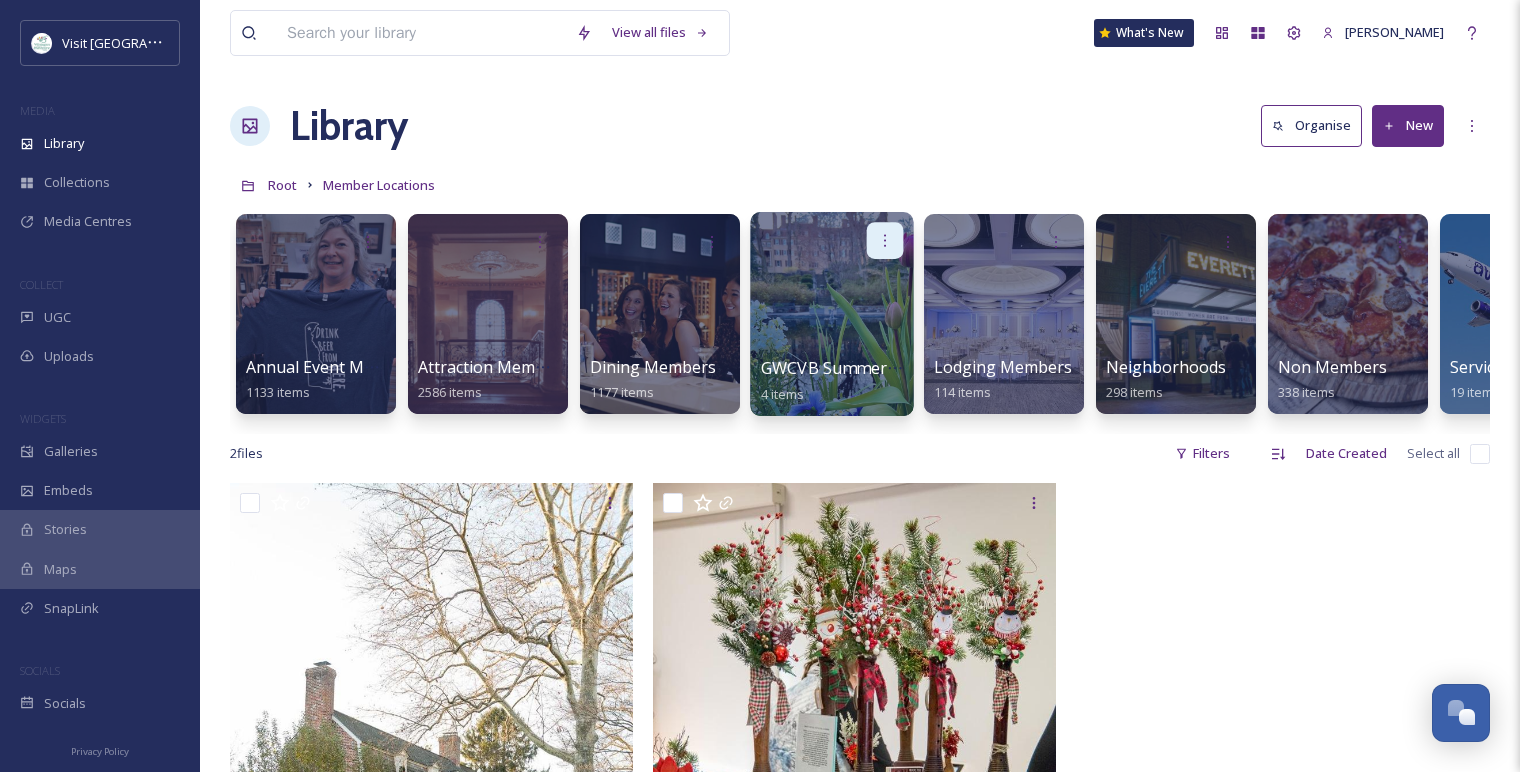click 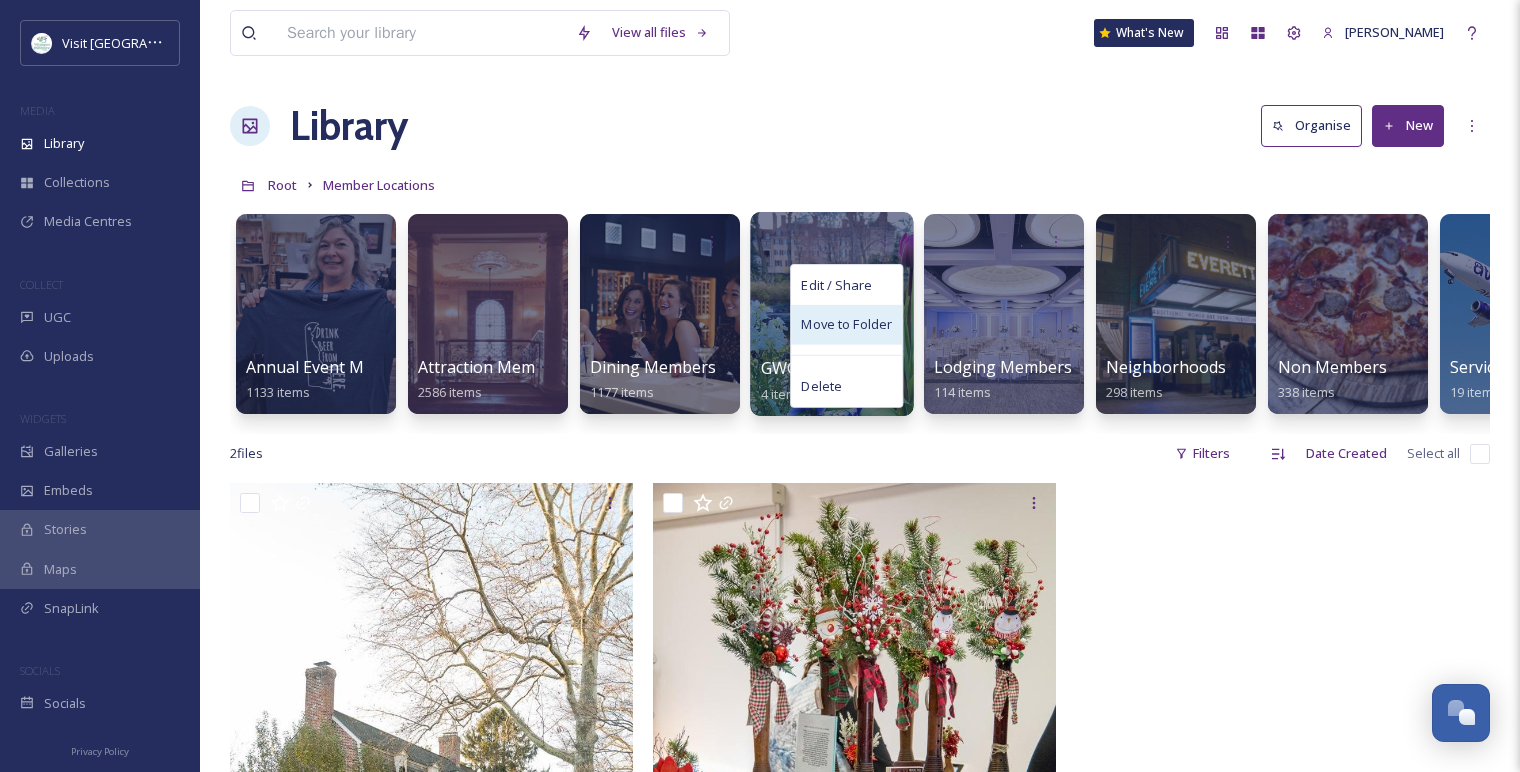 click on "Move to Folder" at bounding box center [846, 325] 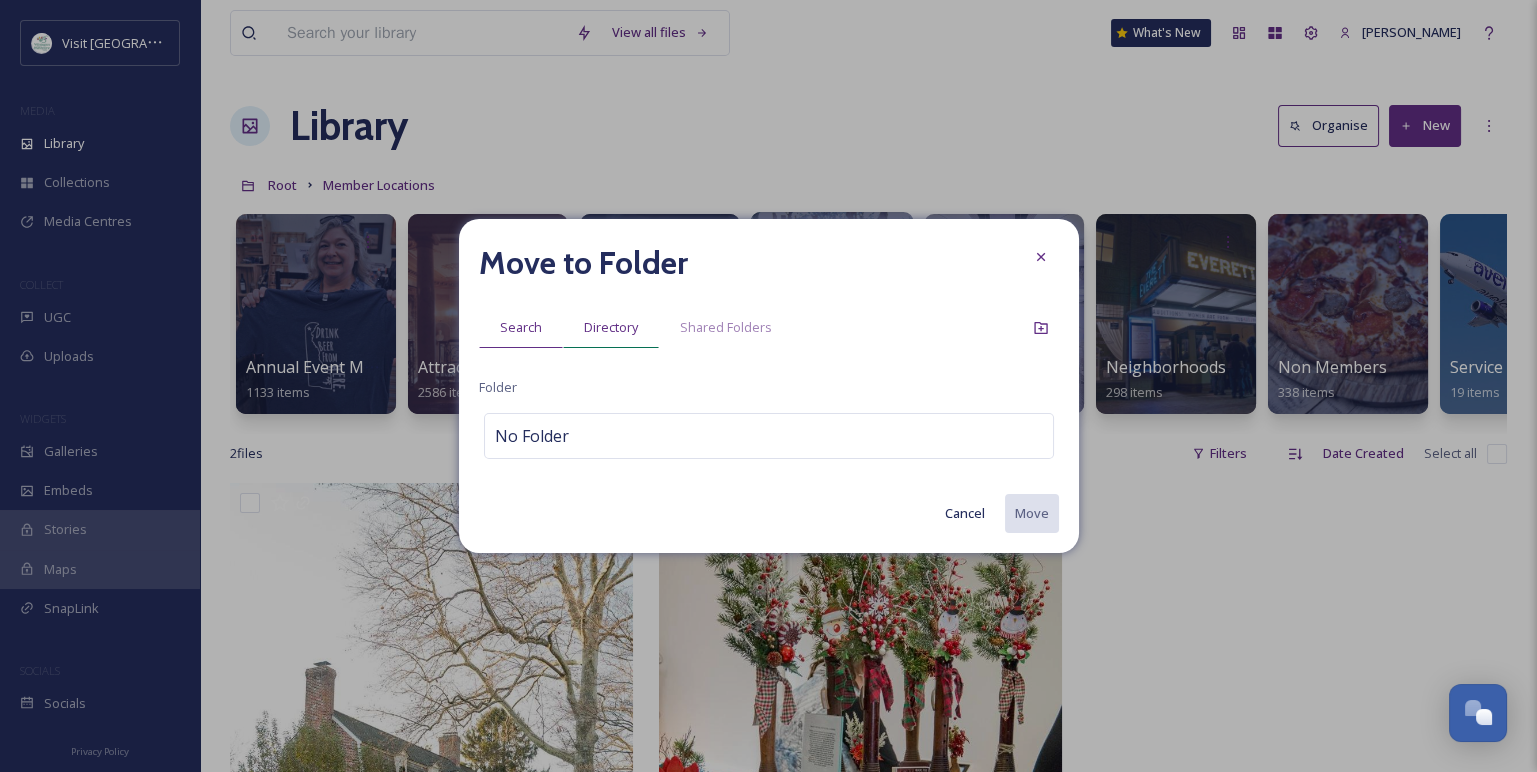click on "Directory" at bounding box center [611, 327] 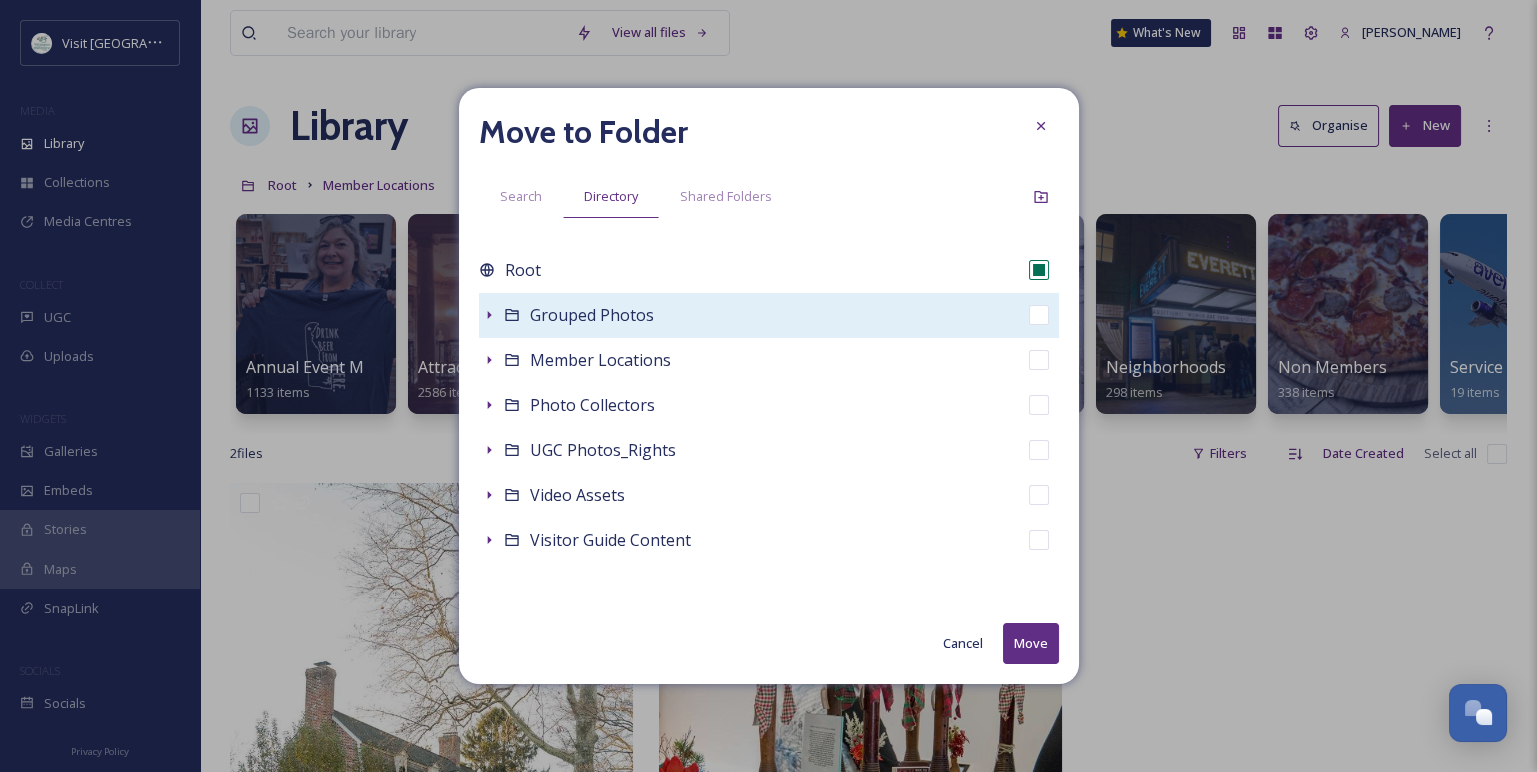 click on "Grouped Photos" at bounding box center (592, 315) 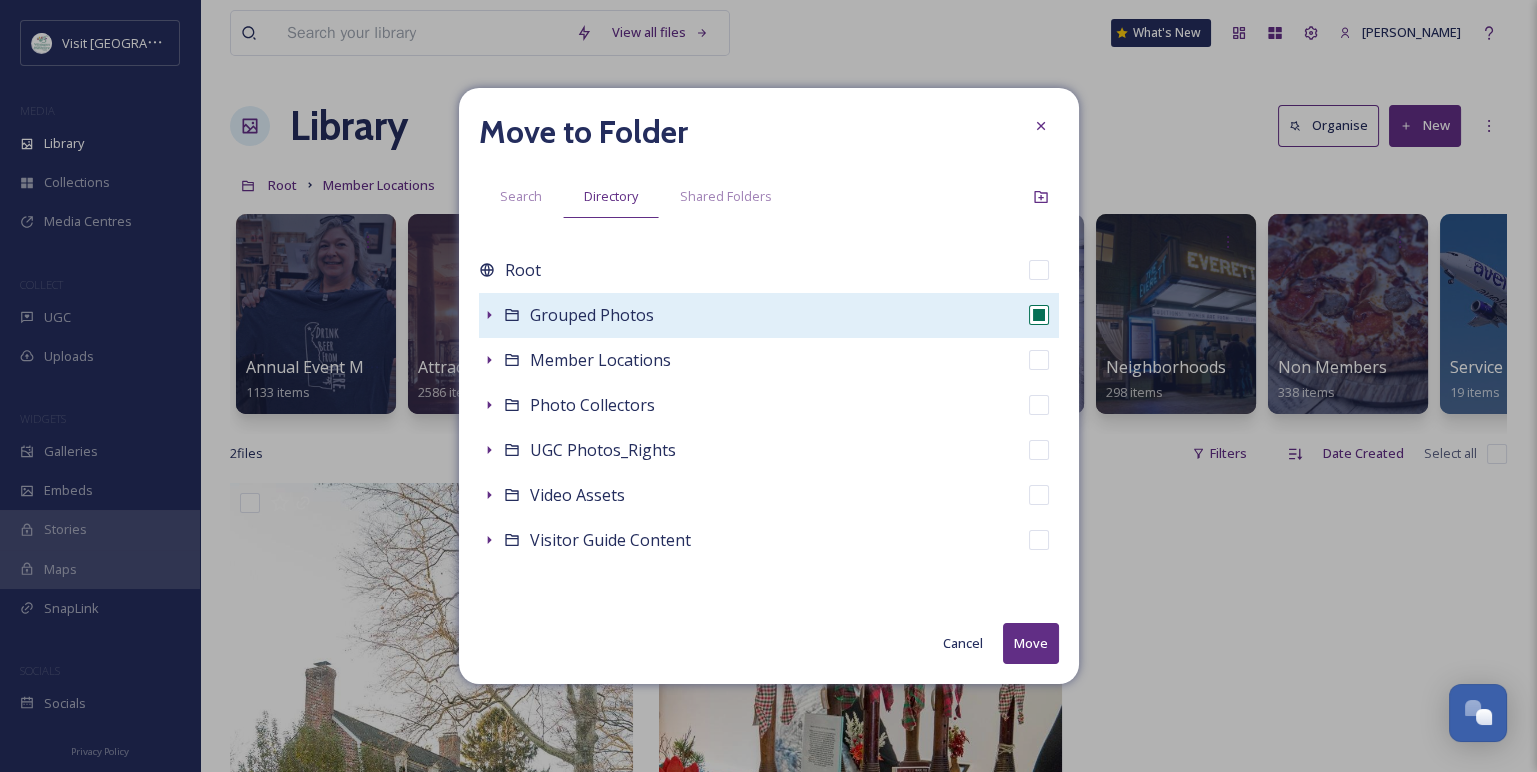 checkbox on "false" 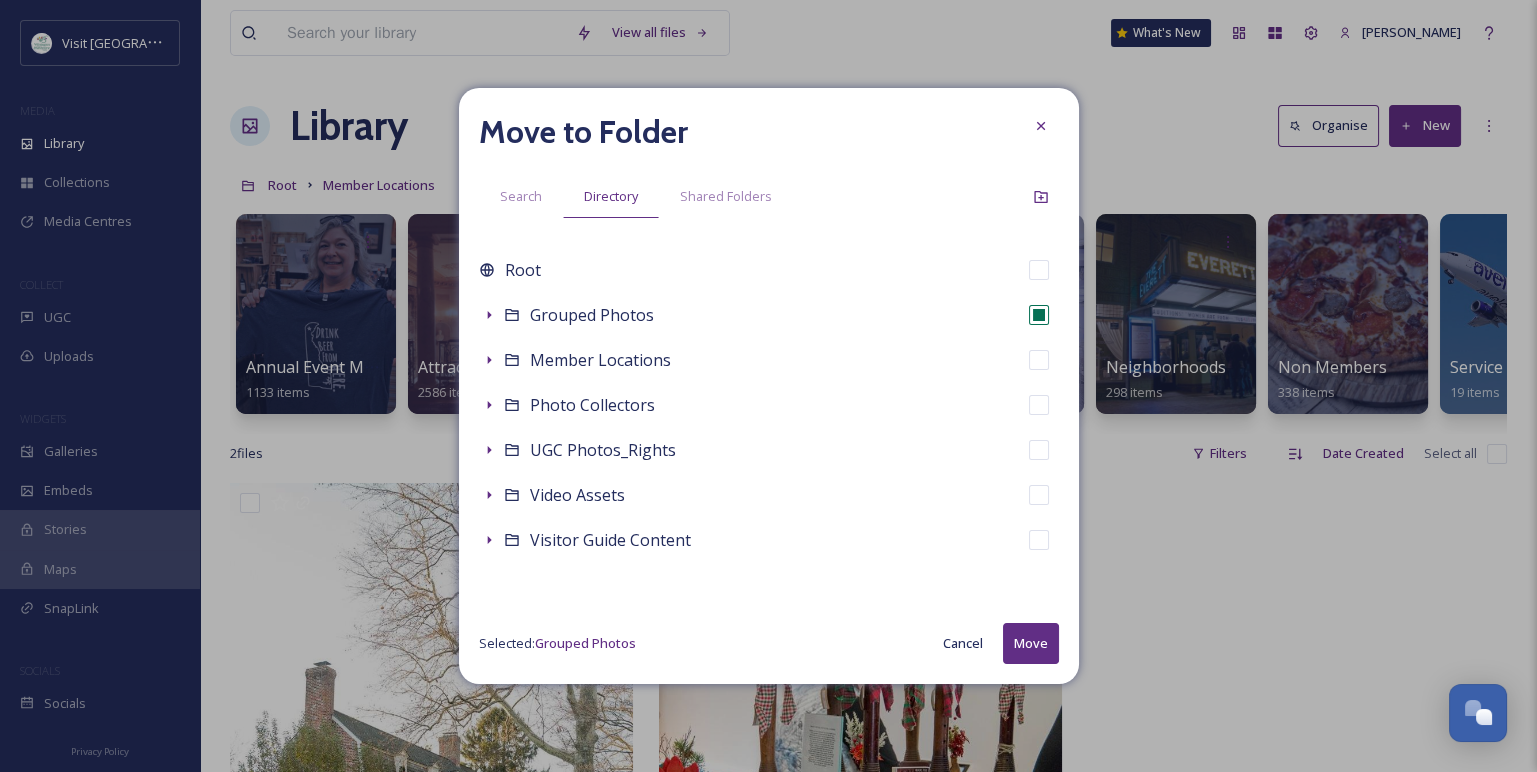 click on "Move" at bounding box center [1031, 643] 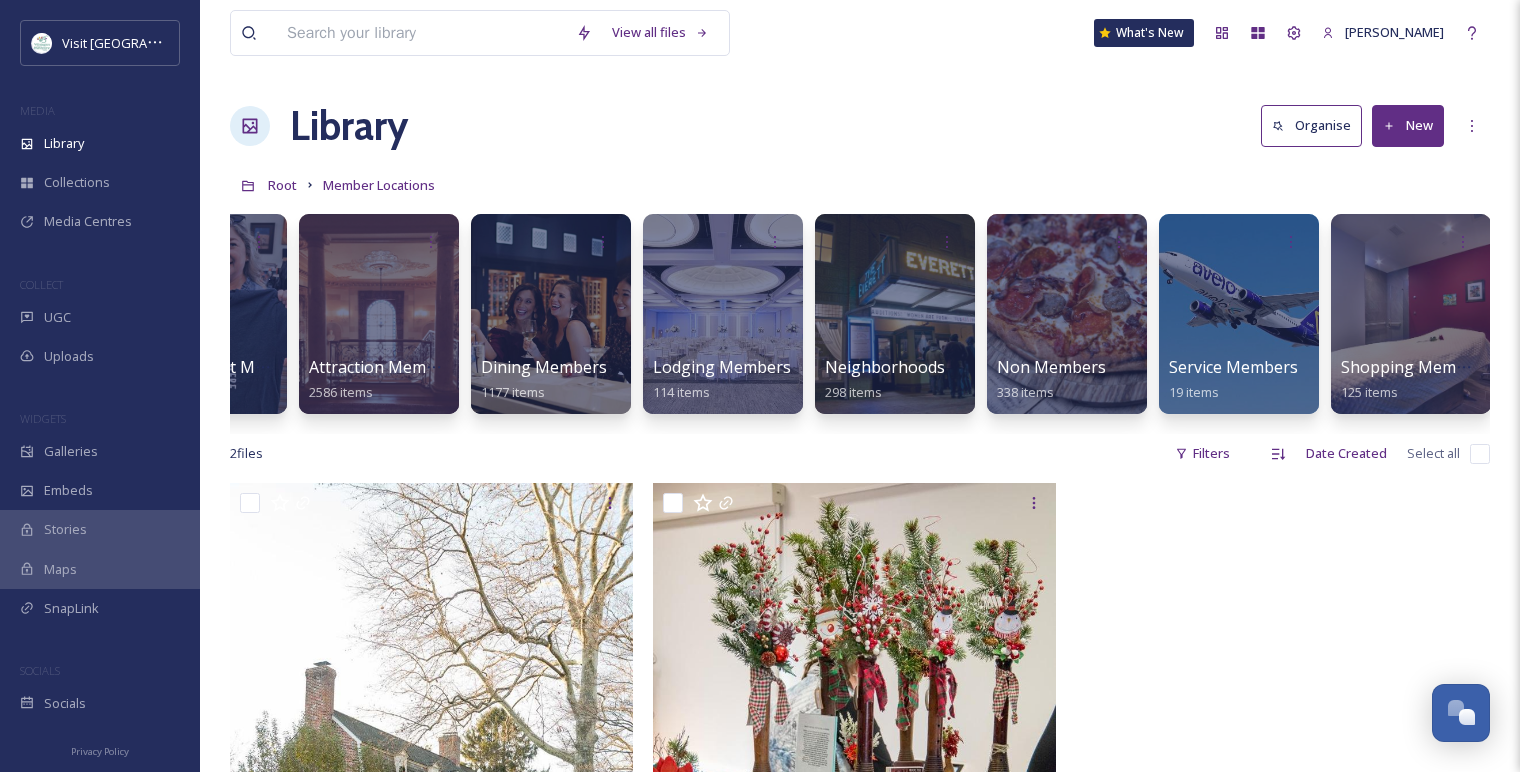 scroll, scrollTop: 0, scrollLeft: 116, axis: horizontal 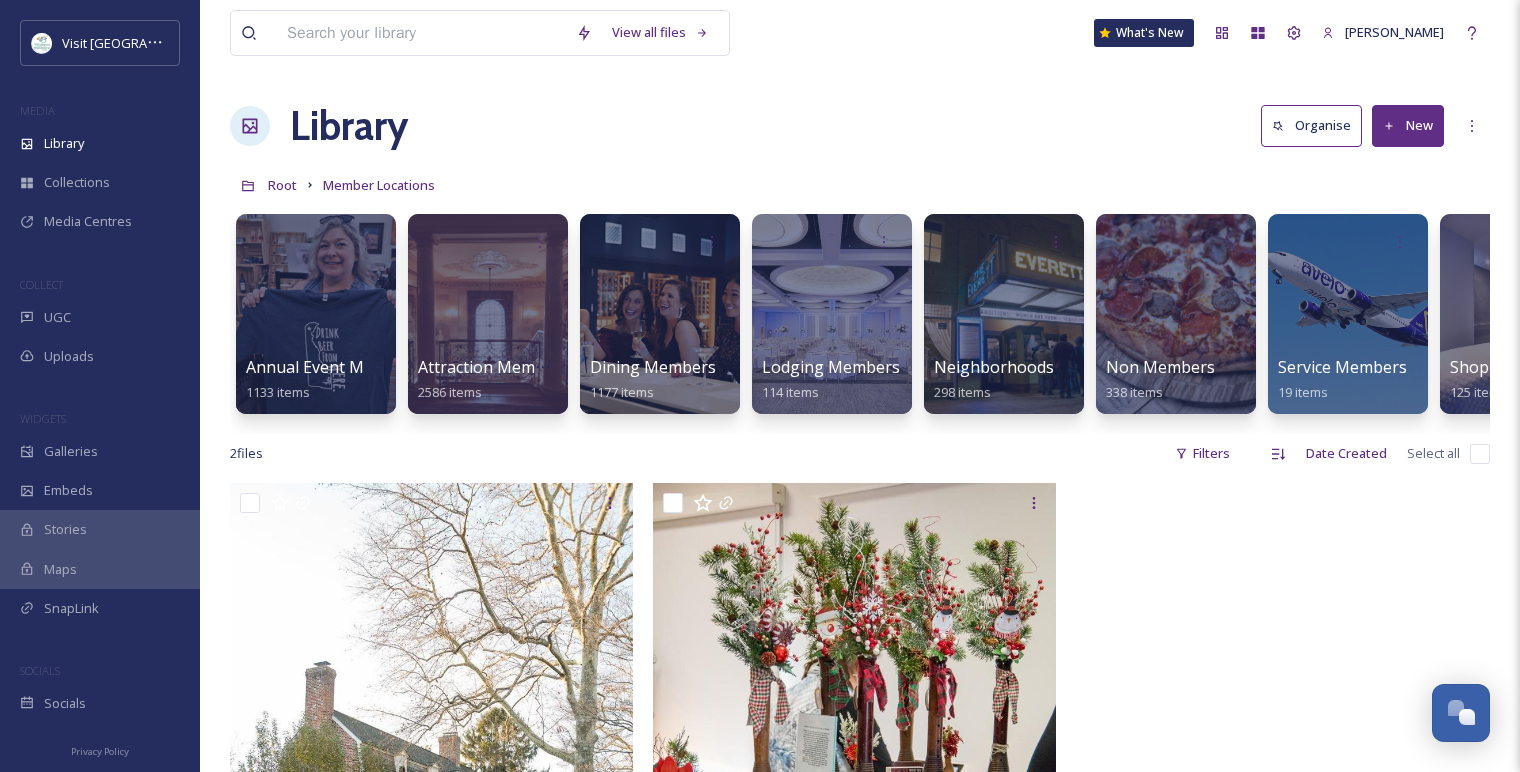 click on "Root" at bounding box center (282, 185) 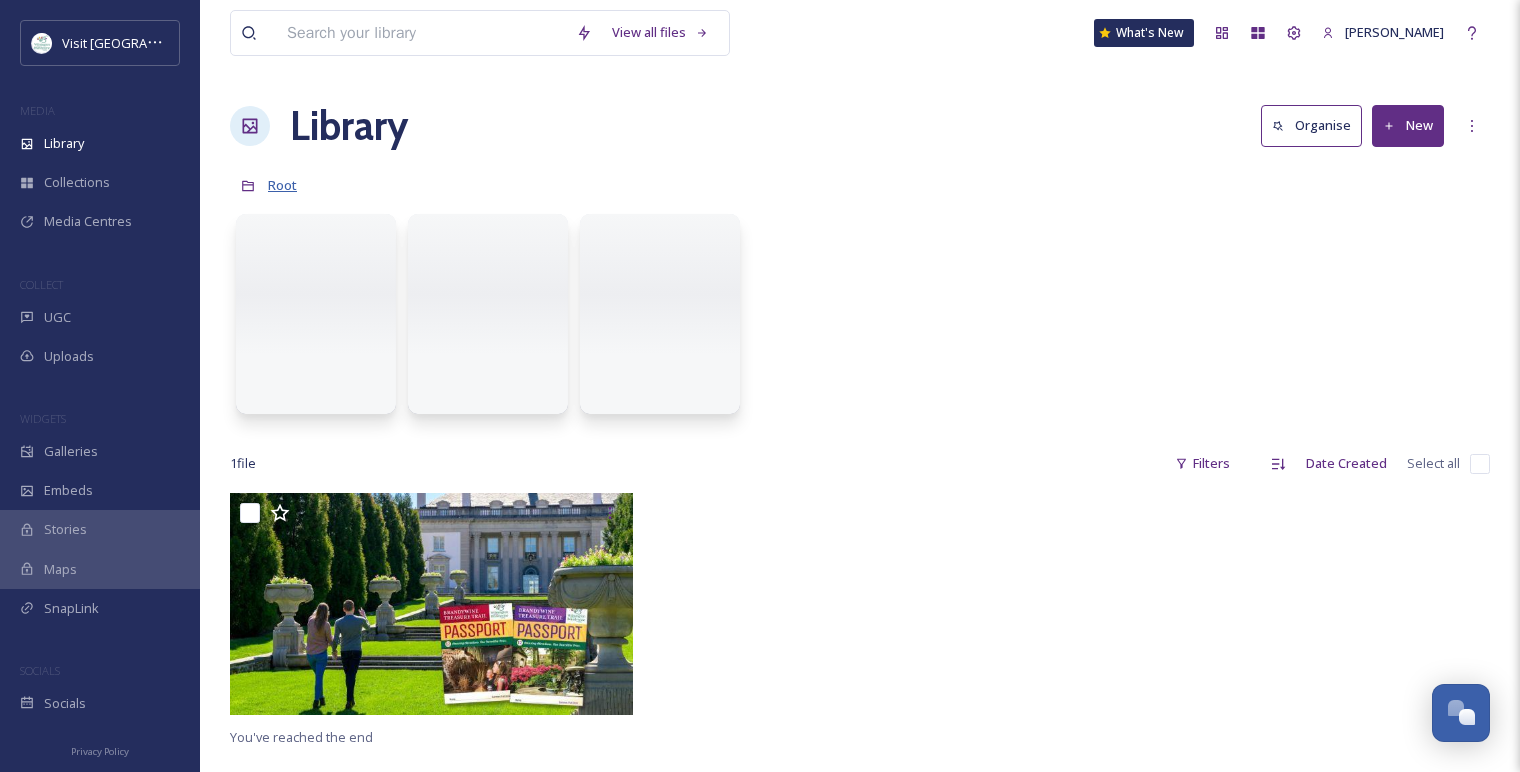 click on "Root" at bounding box center [282, 185] 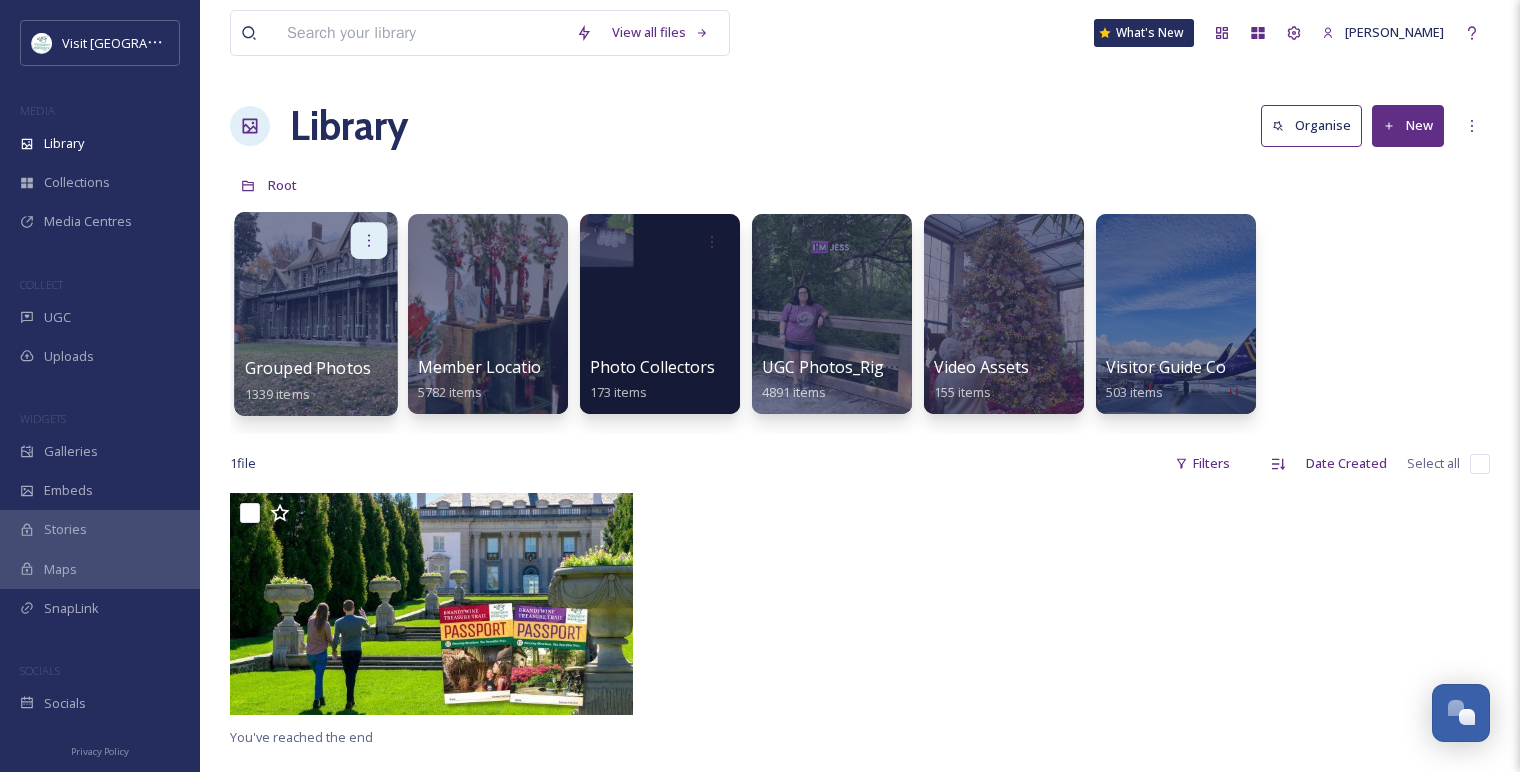 click at bounding box center (369, 240) 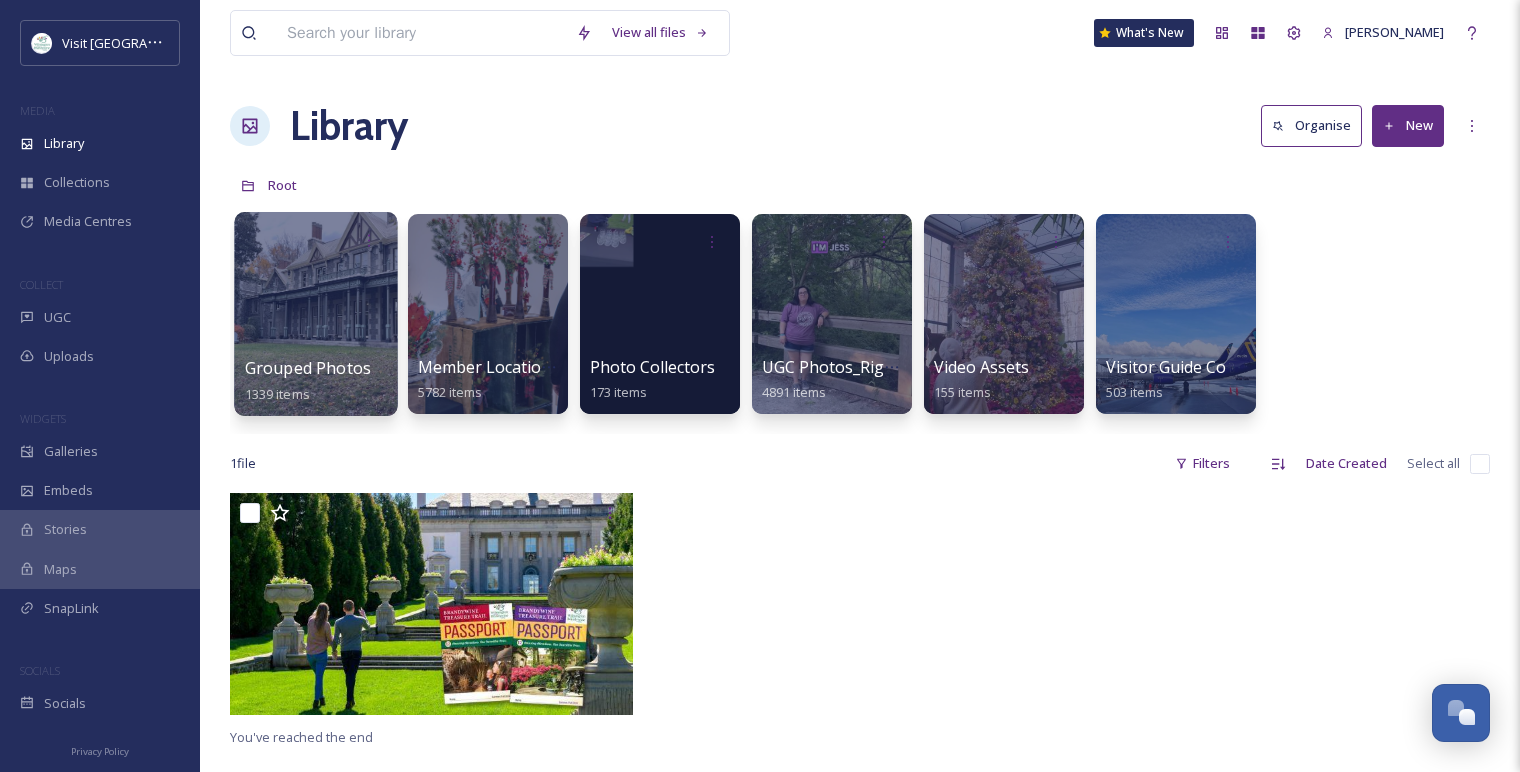 click at bounding box center [316, 240] 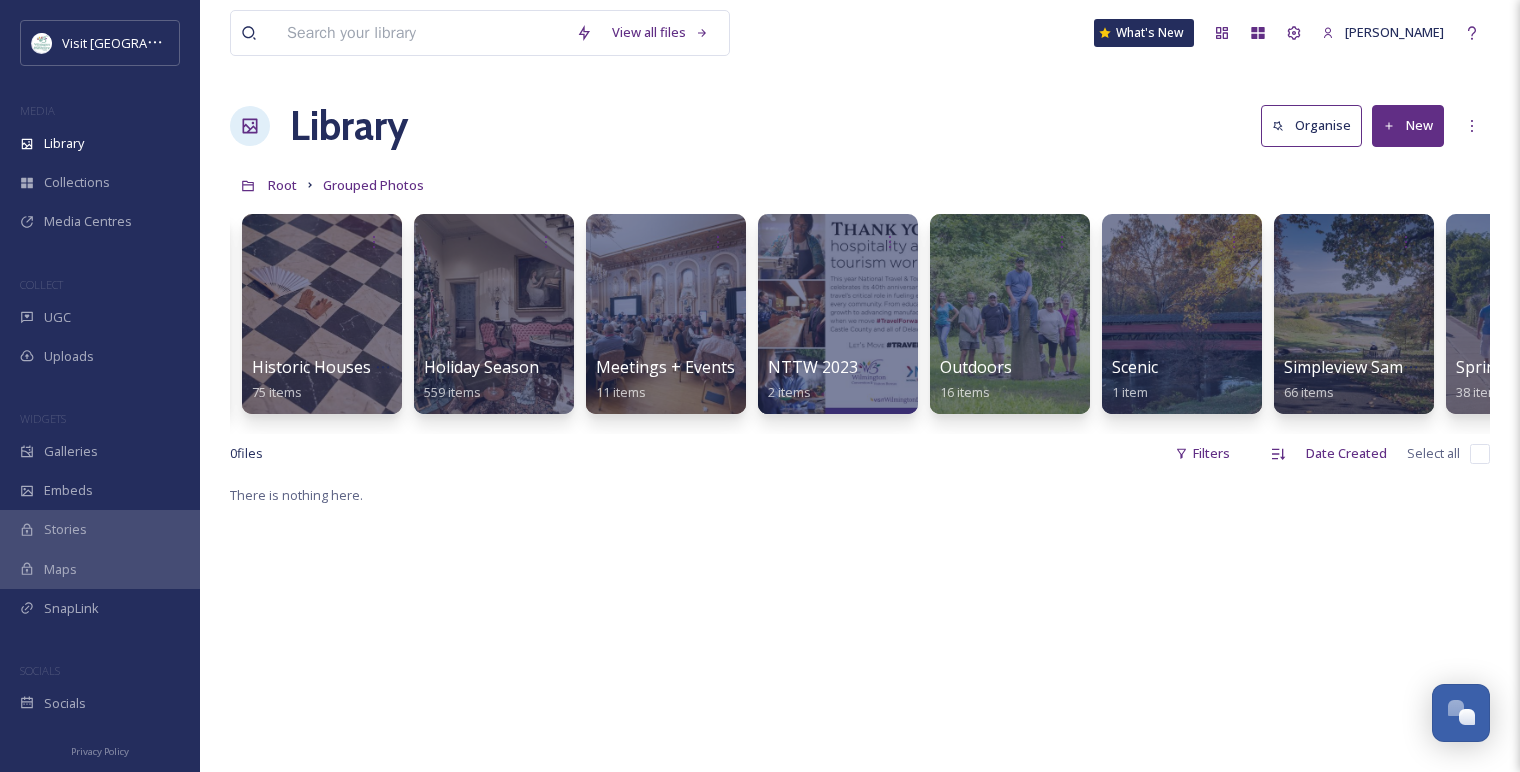 scroll, scrollTop: 0, scrollLeft: 2008, axis: horizontal 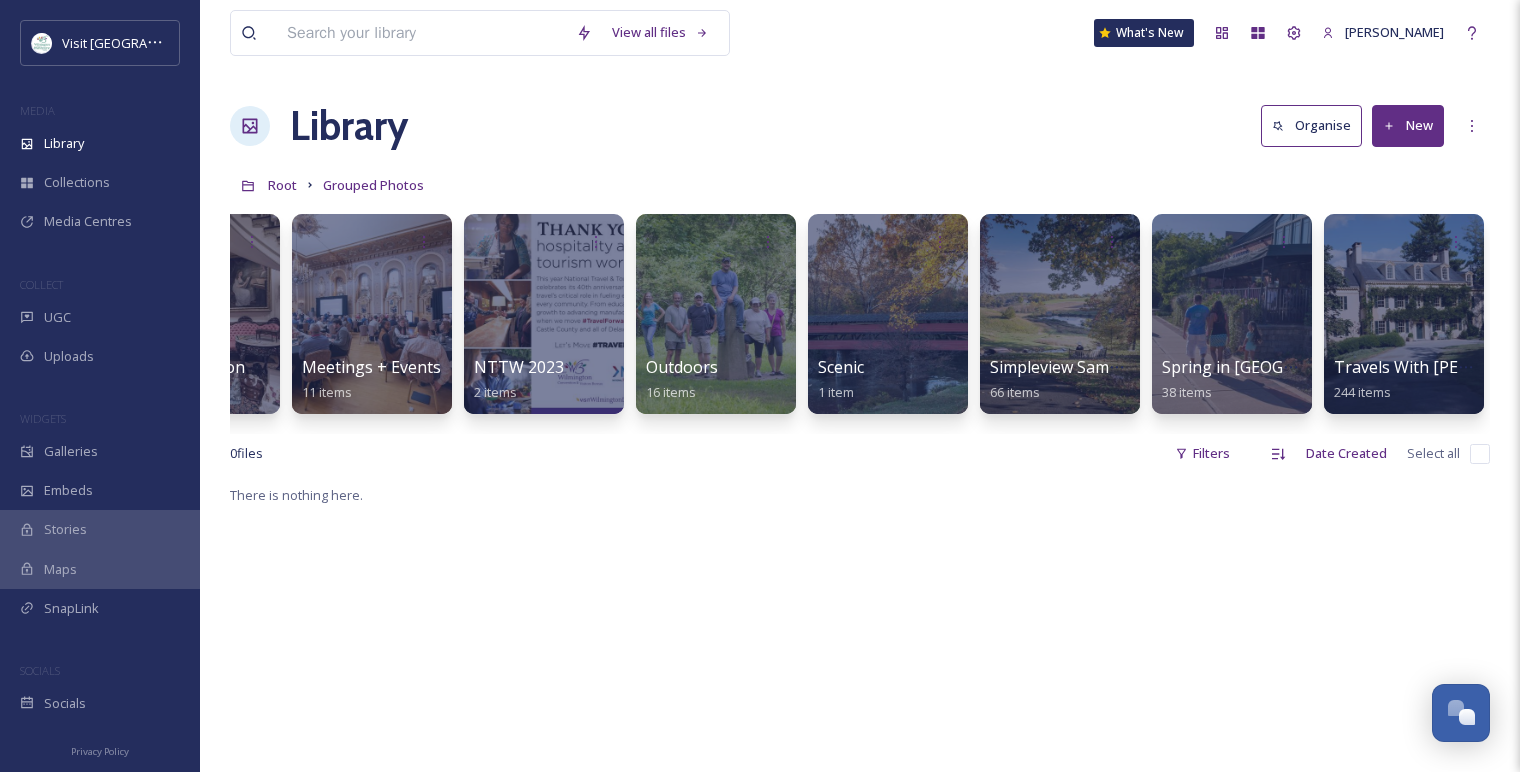 click on "New" at bounding box center [1408, 125] 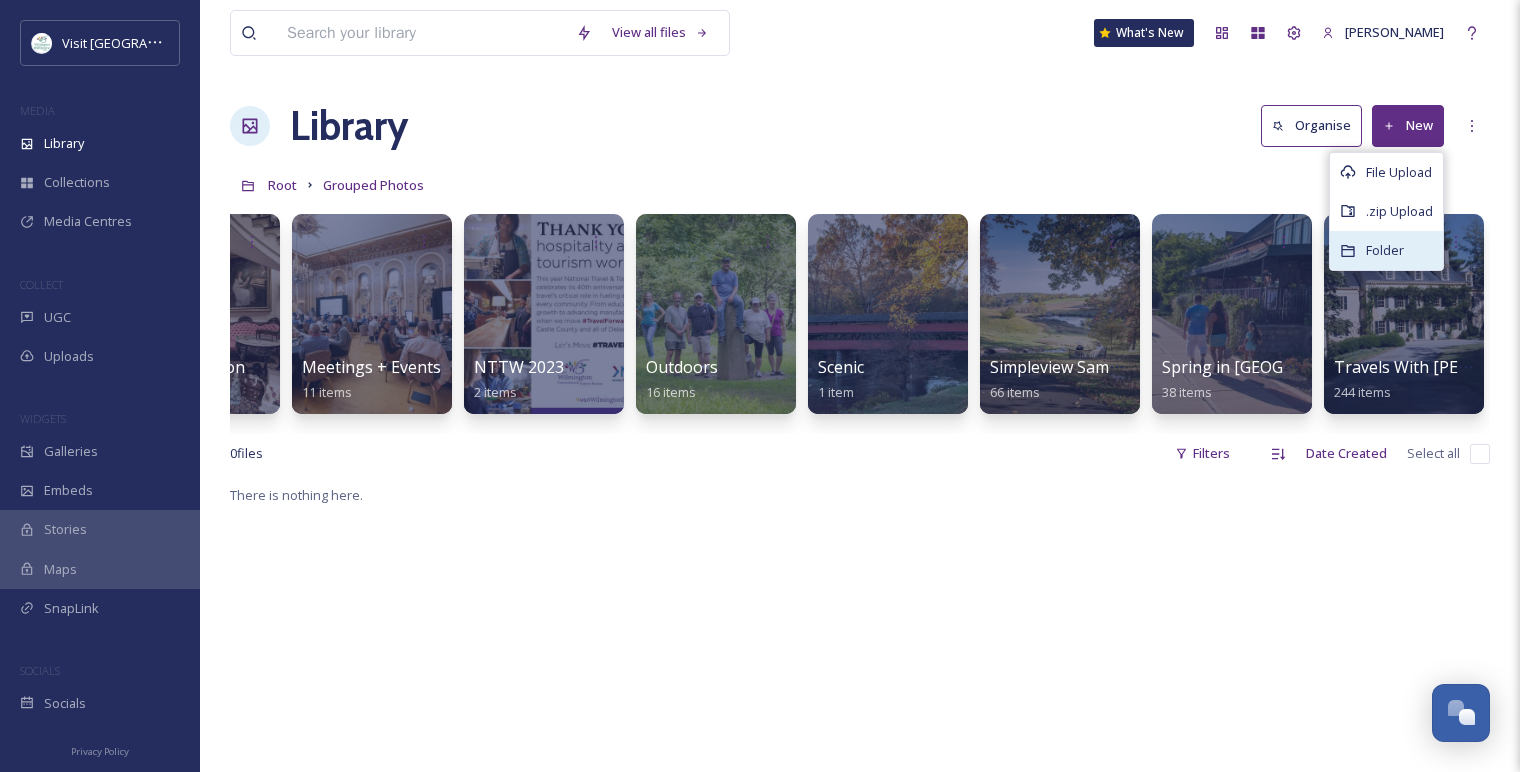 click 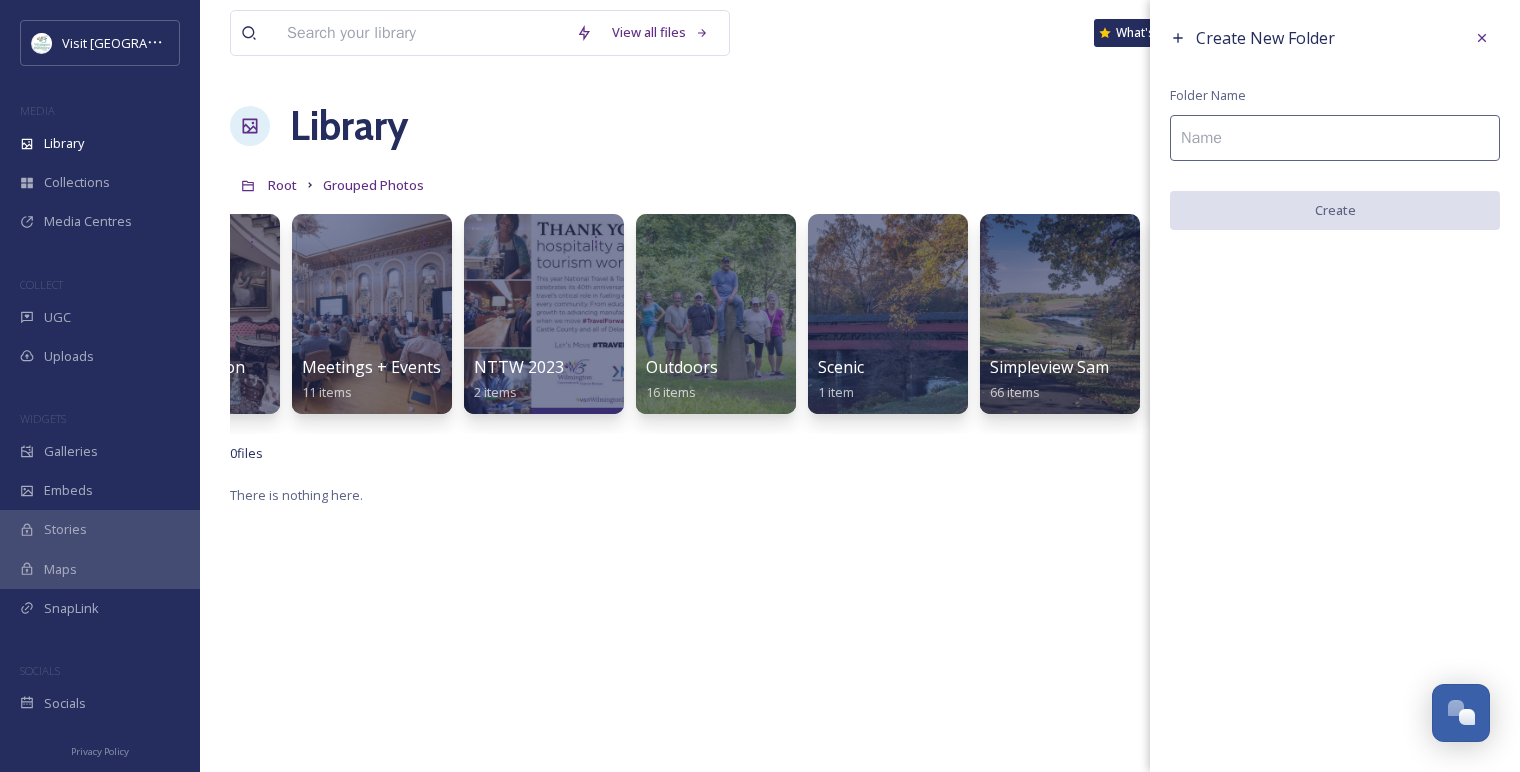 click at bounding box center (1335, 138) 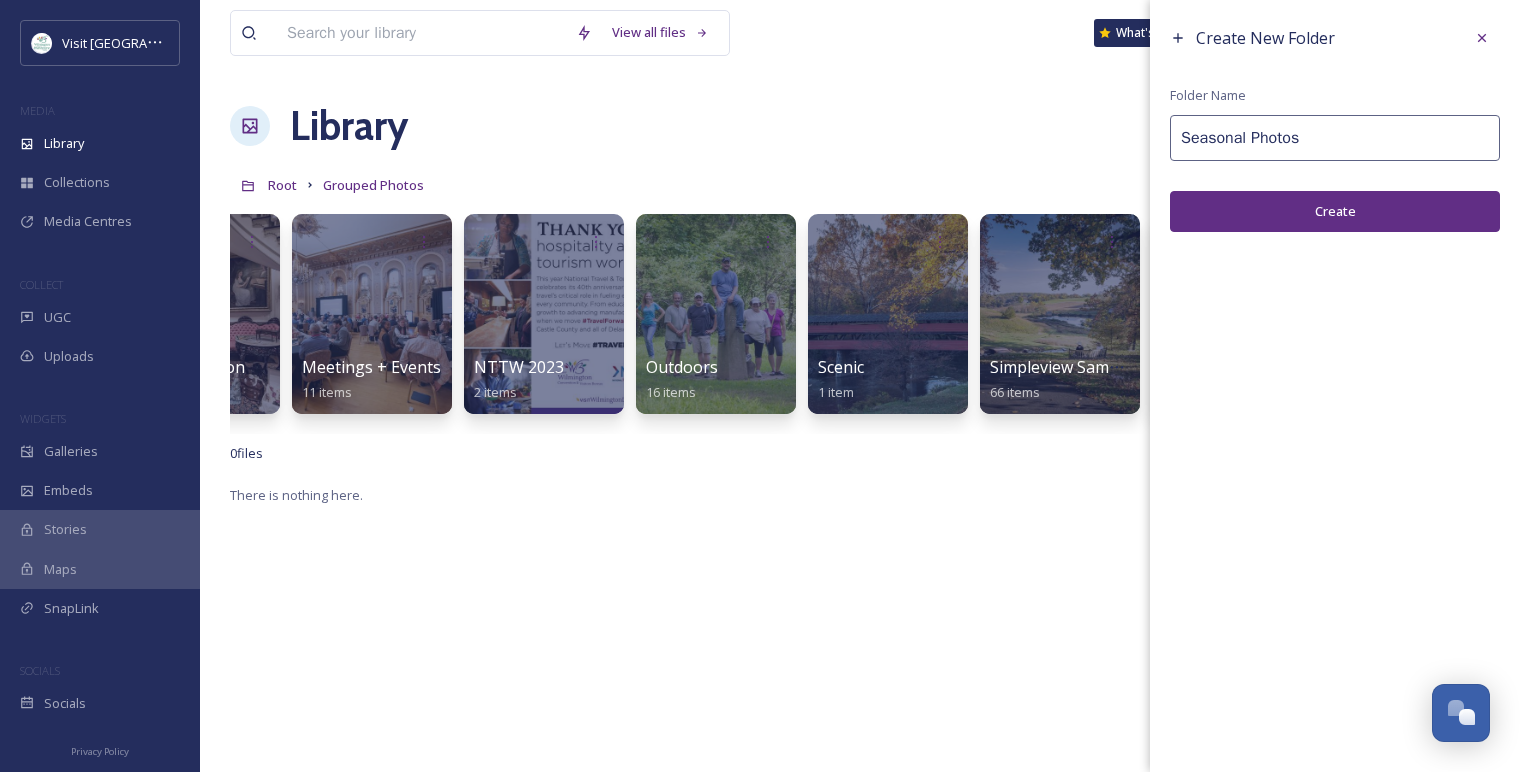 type on "Seasonal Photos" 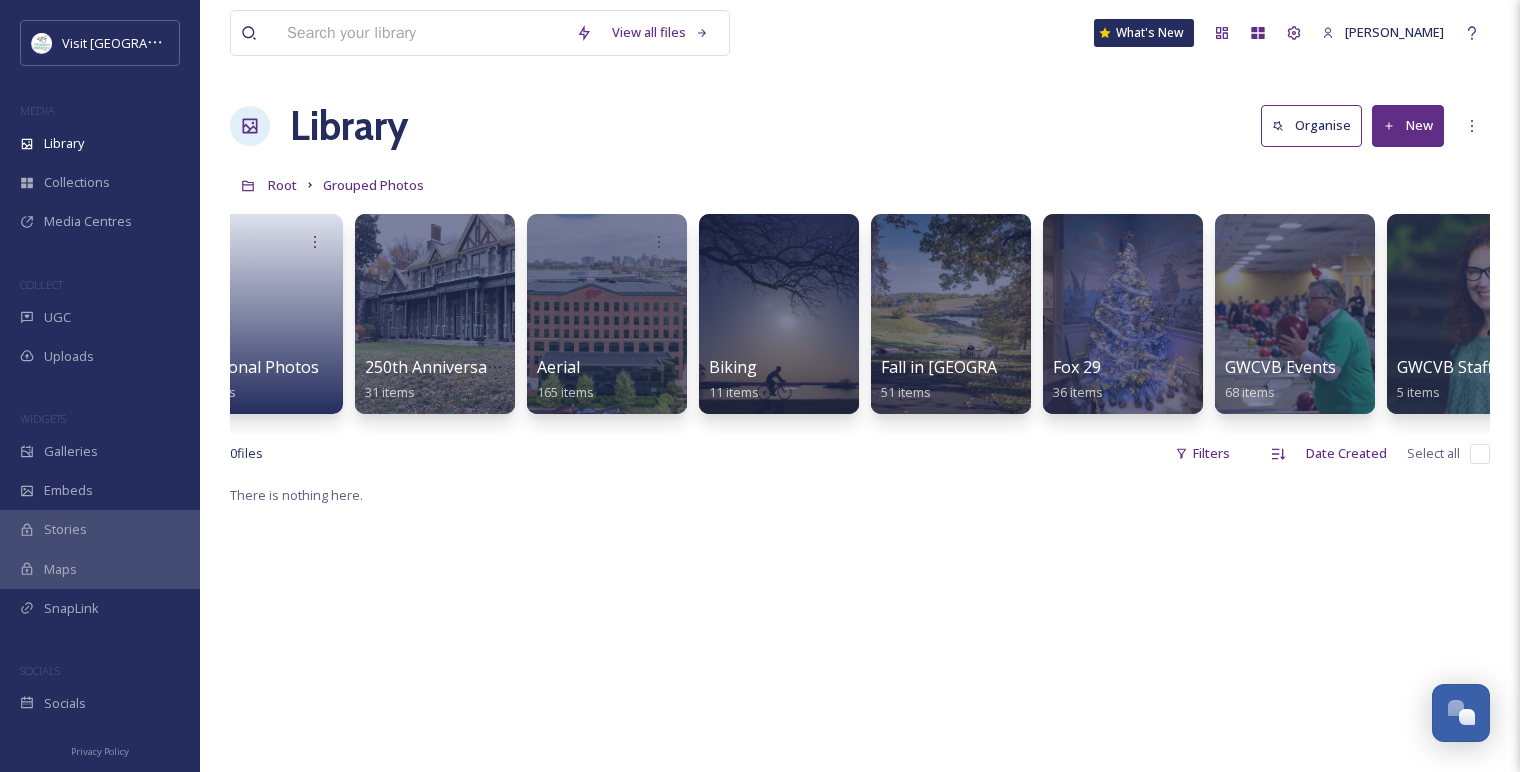 scroll, scrollTop: 0, scrollLeft: 0, axis: both 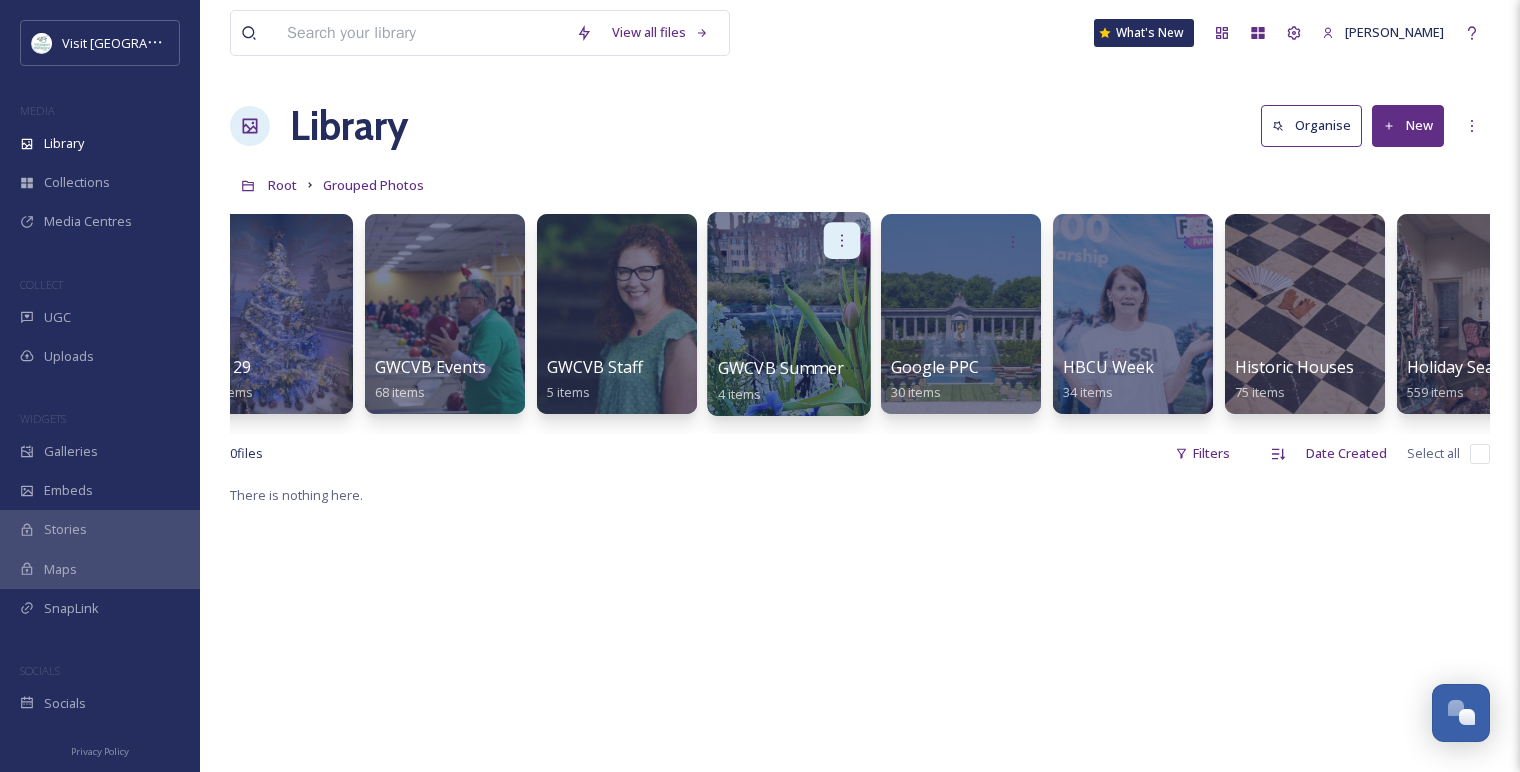 click 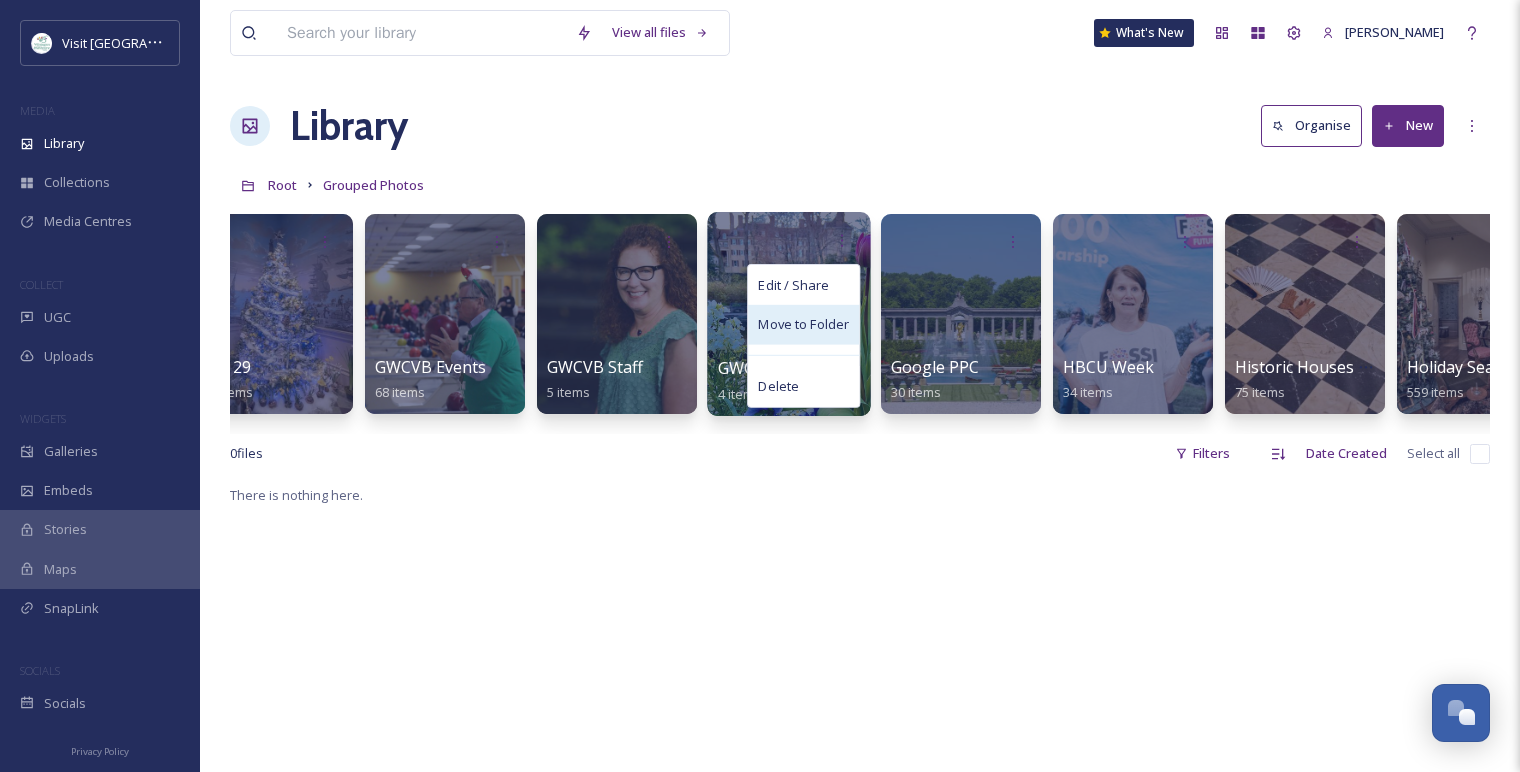 click on "Move to Folder" at bounding box center [803, 325] 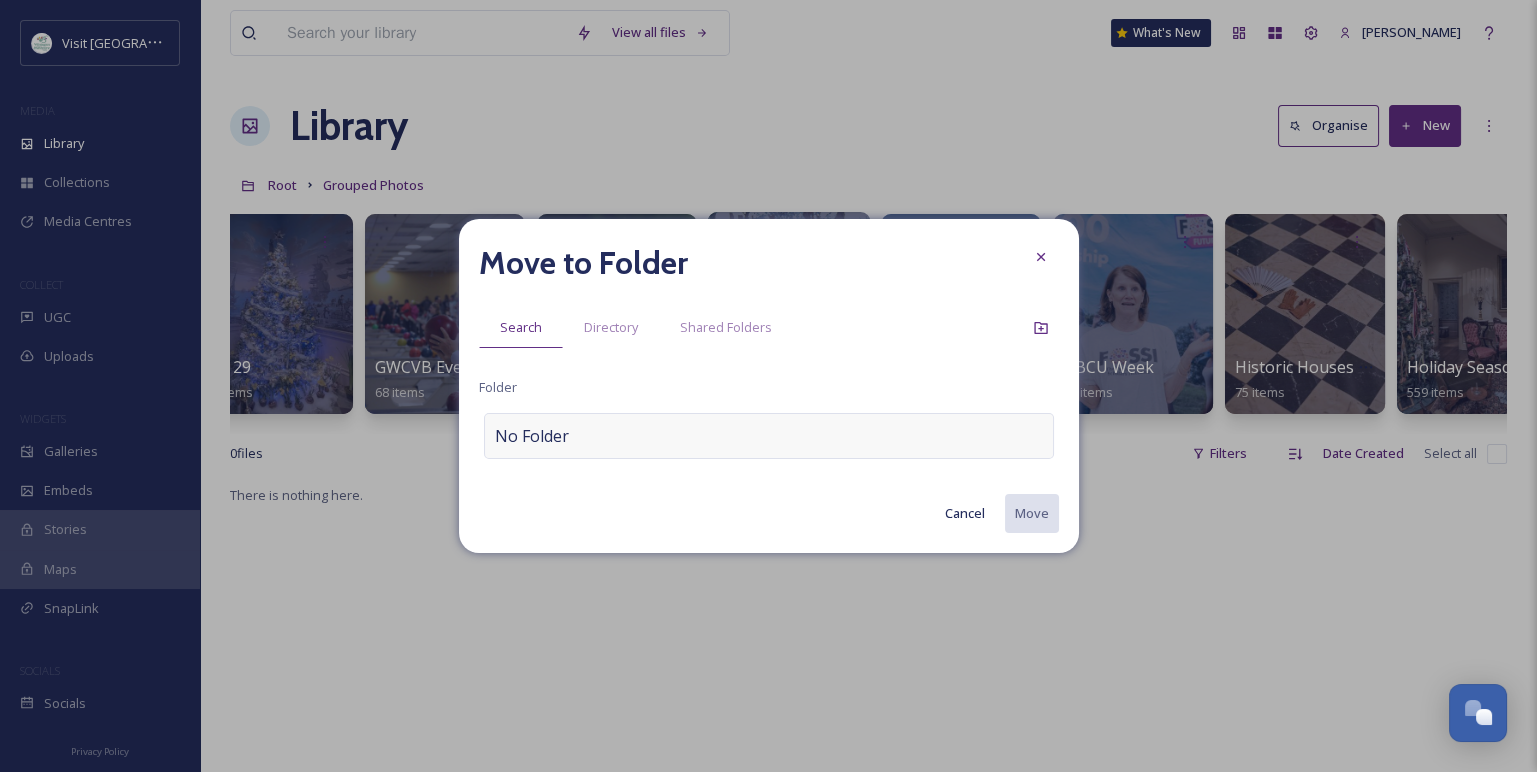 click on "No Folder" at bounding box center (769, 436) 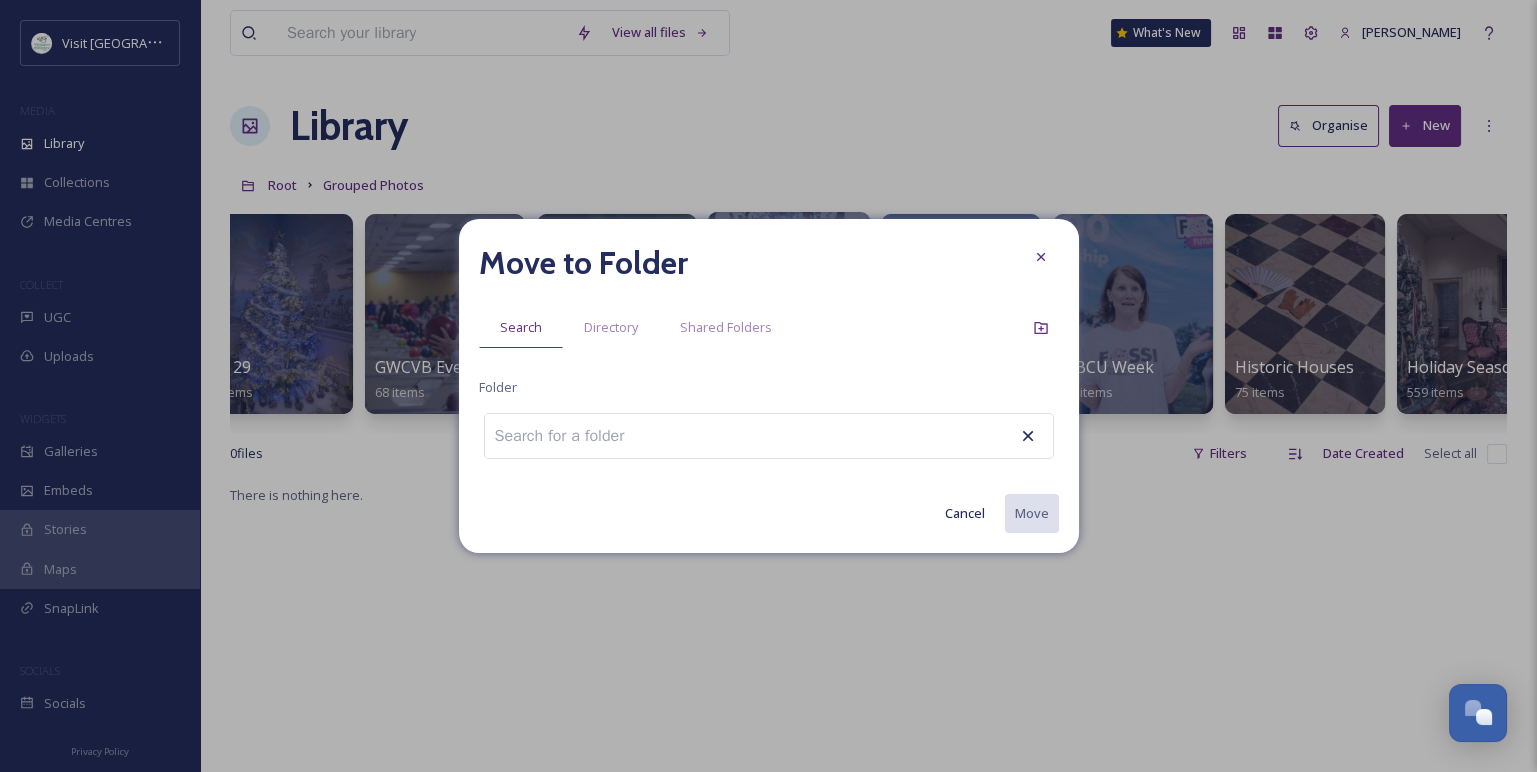 click at bounding box center [571, 436] 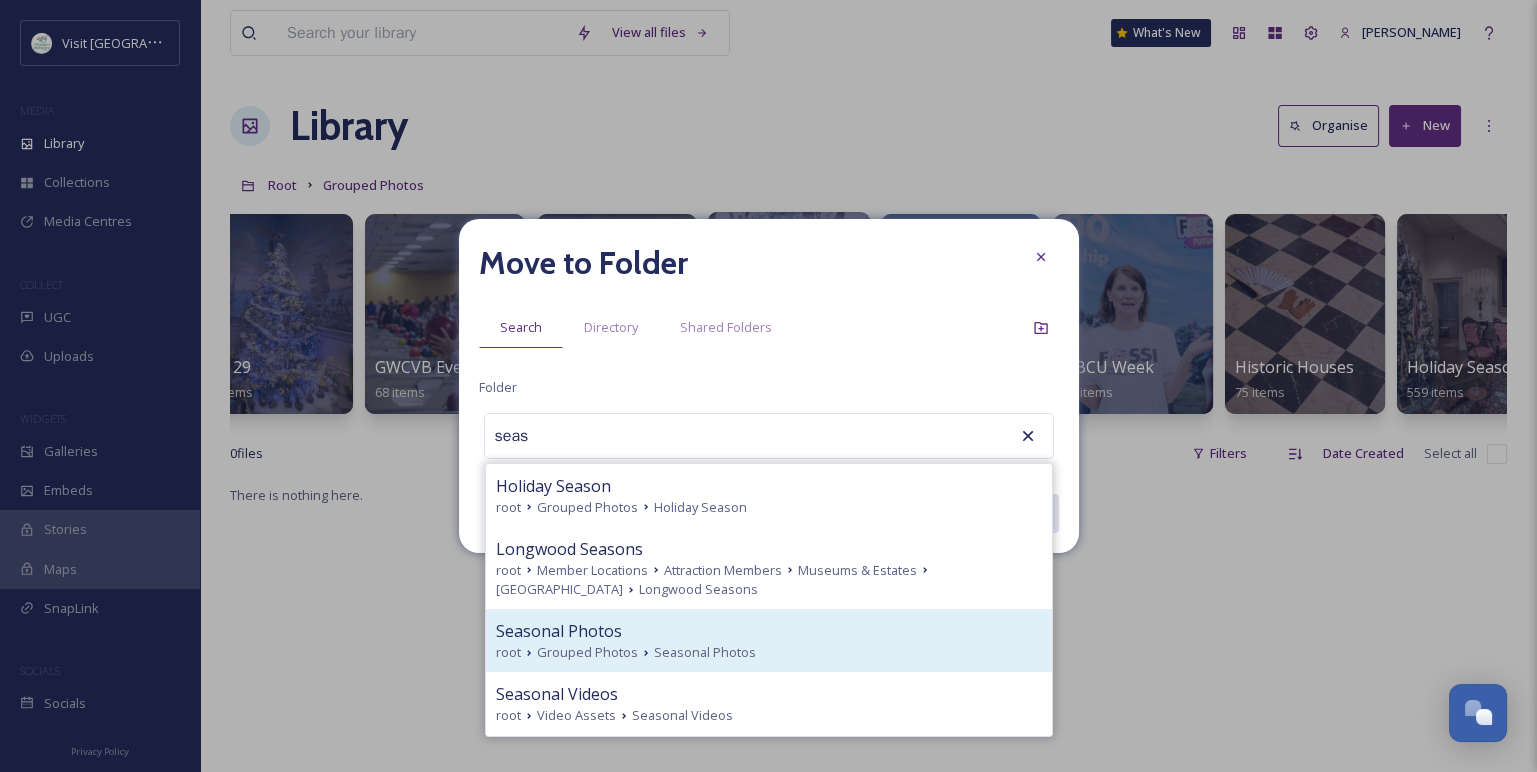 click on "Seasonal Photos" at bounding box center (769, 631) 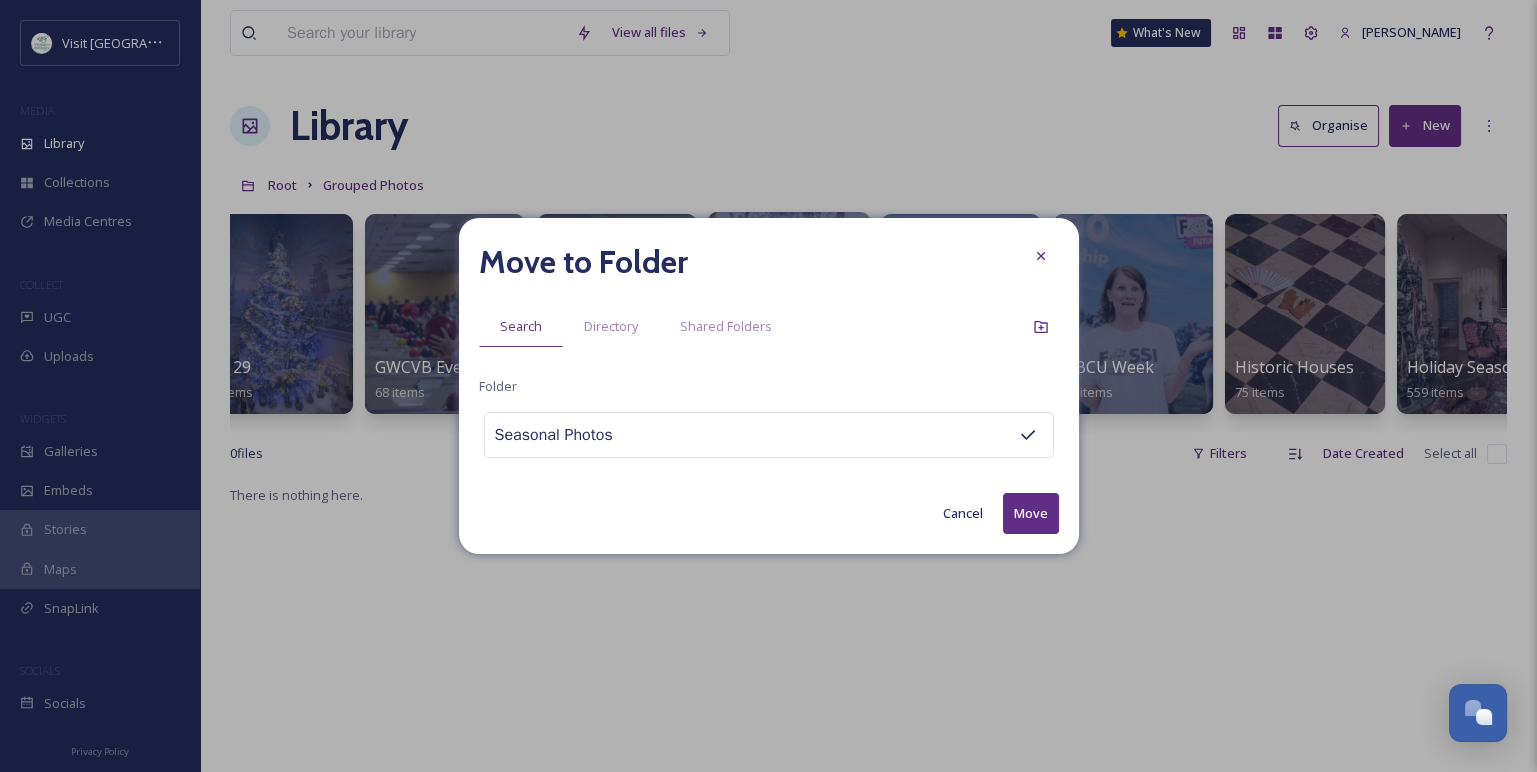 click on "Move" at bounding box center (1031, 513) 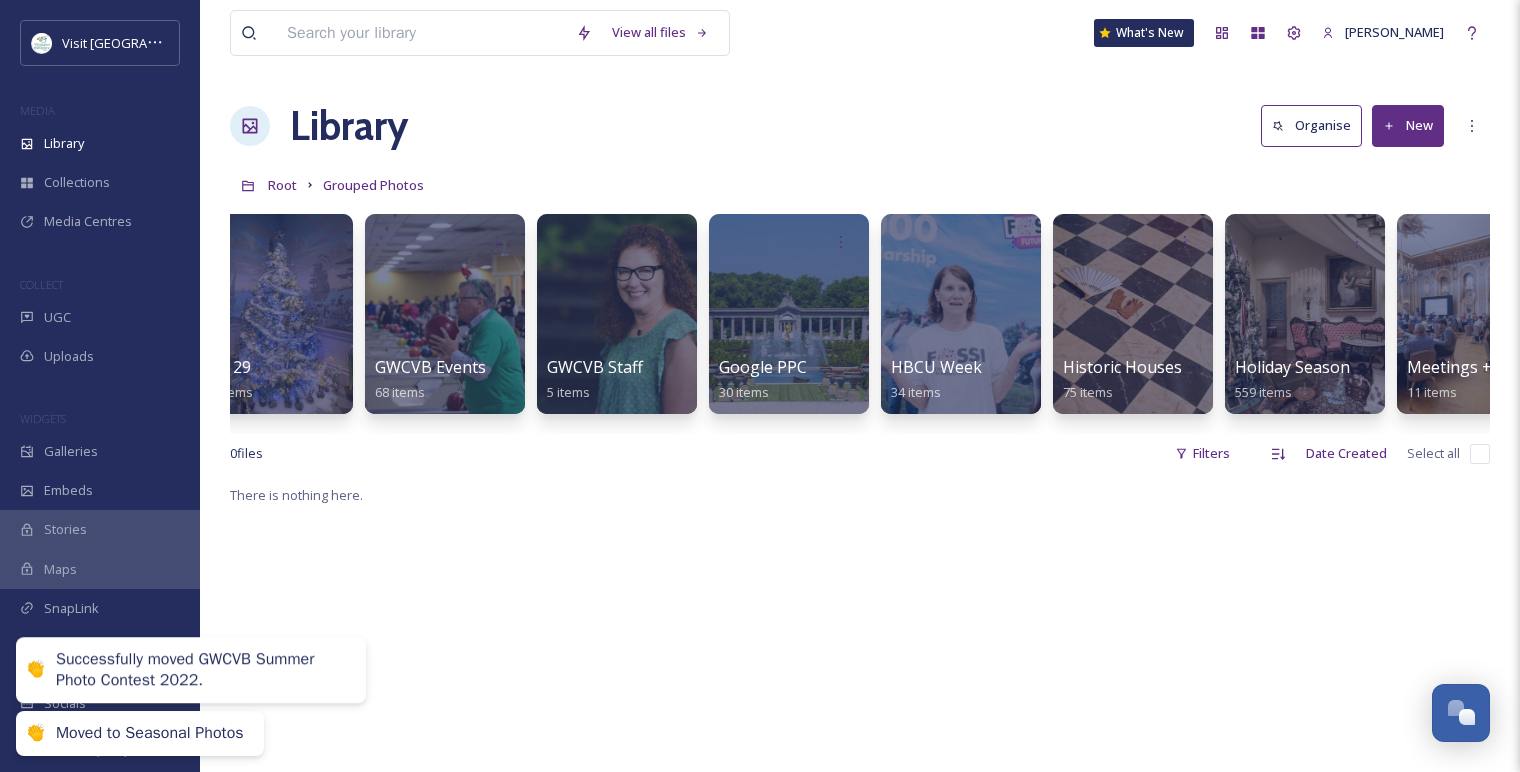 click on "There is nothing here." at bounding box center (860, 869) 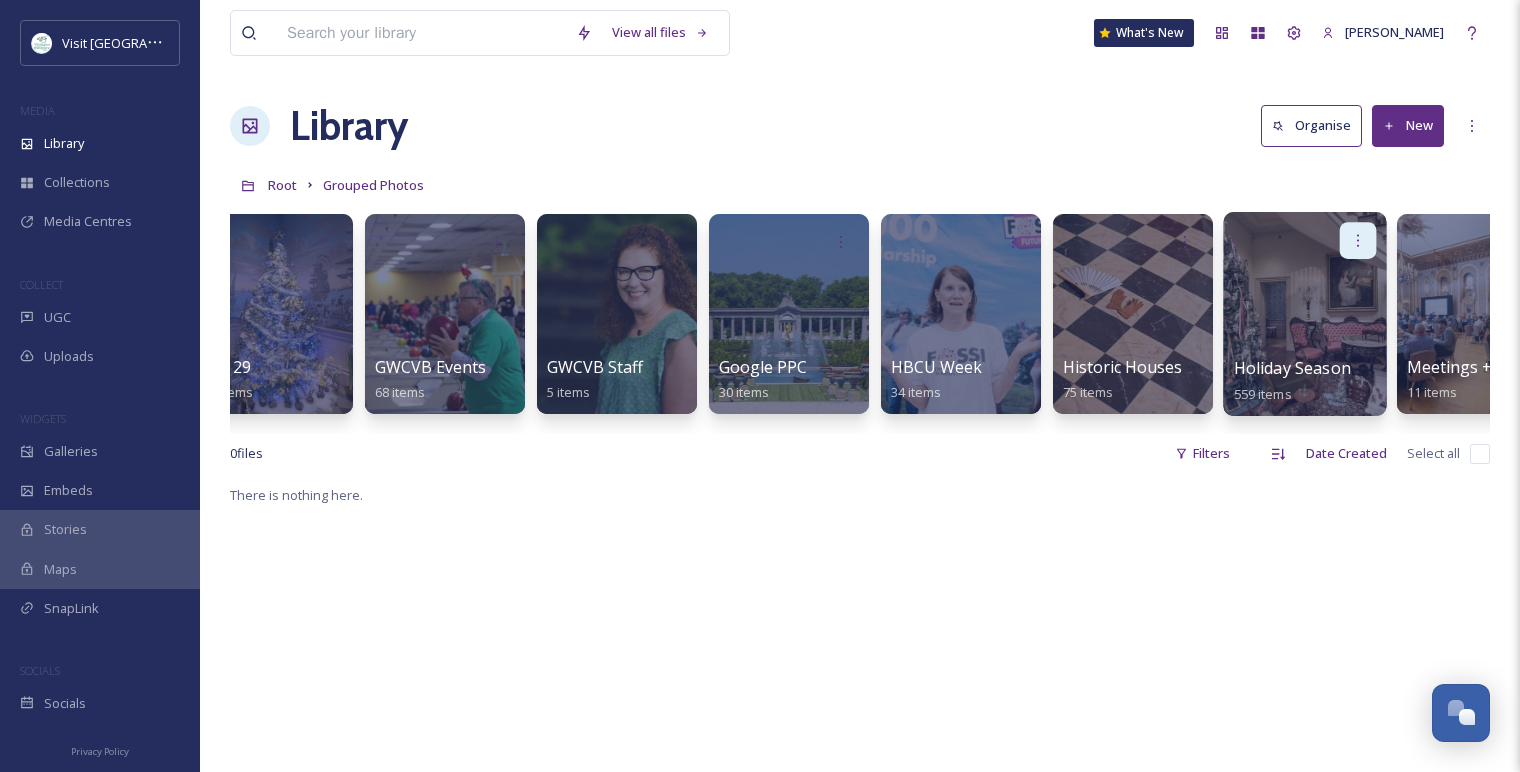 click 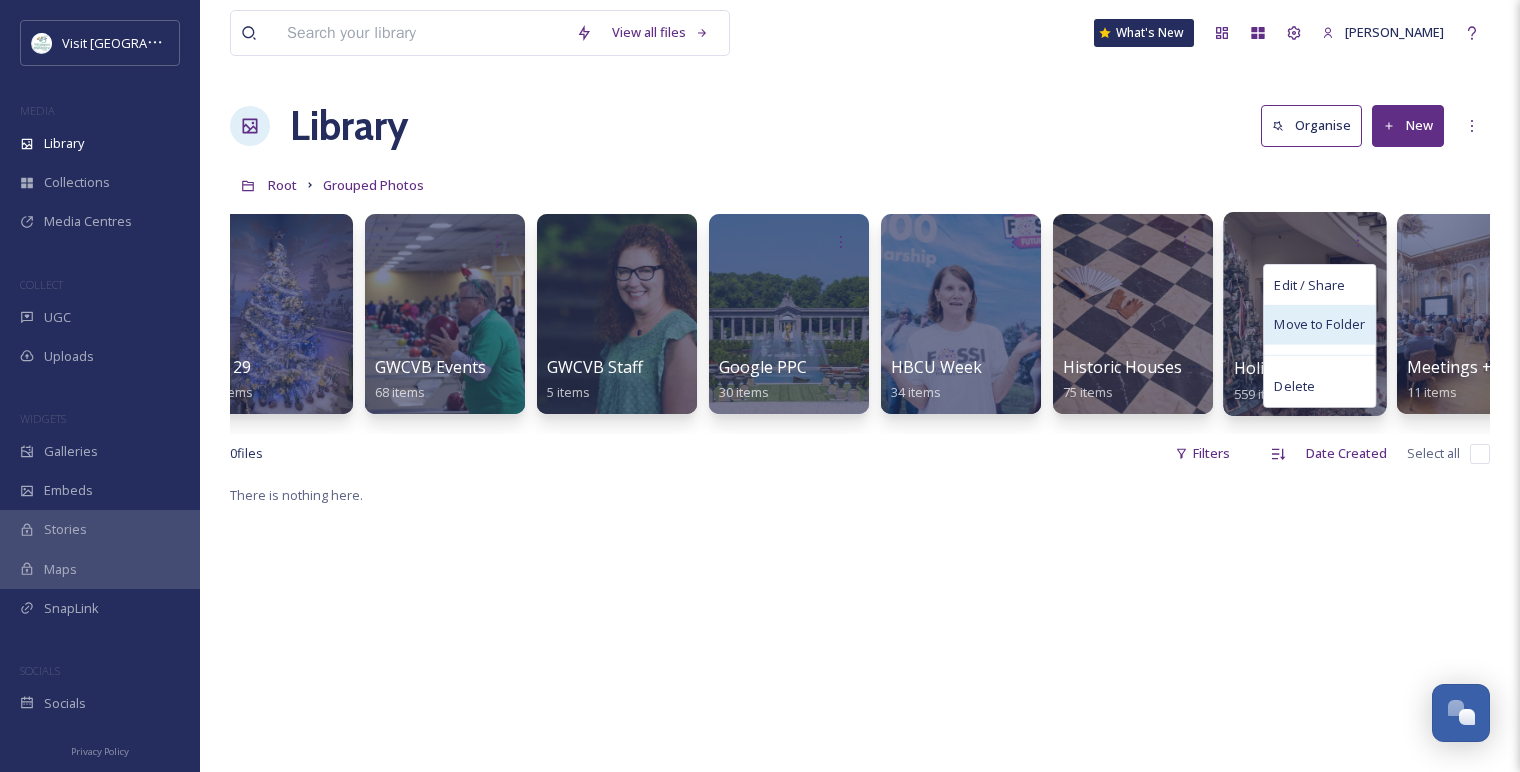 click on "Move to Folder" at bounding box center (1319, 325) 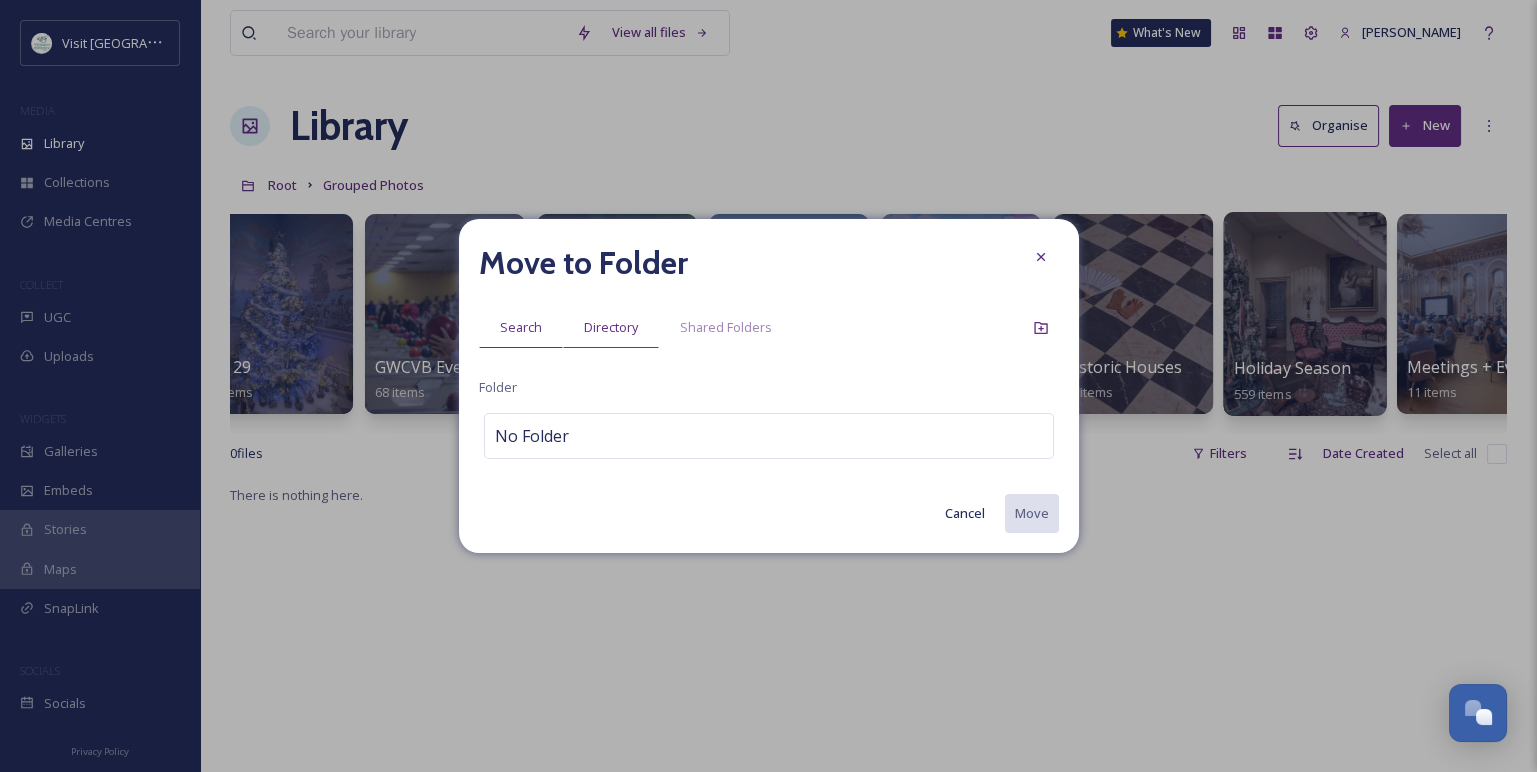 click on "Directory" at bounding box center (611, 327) 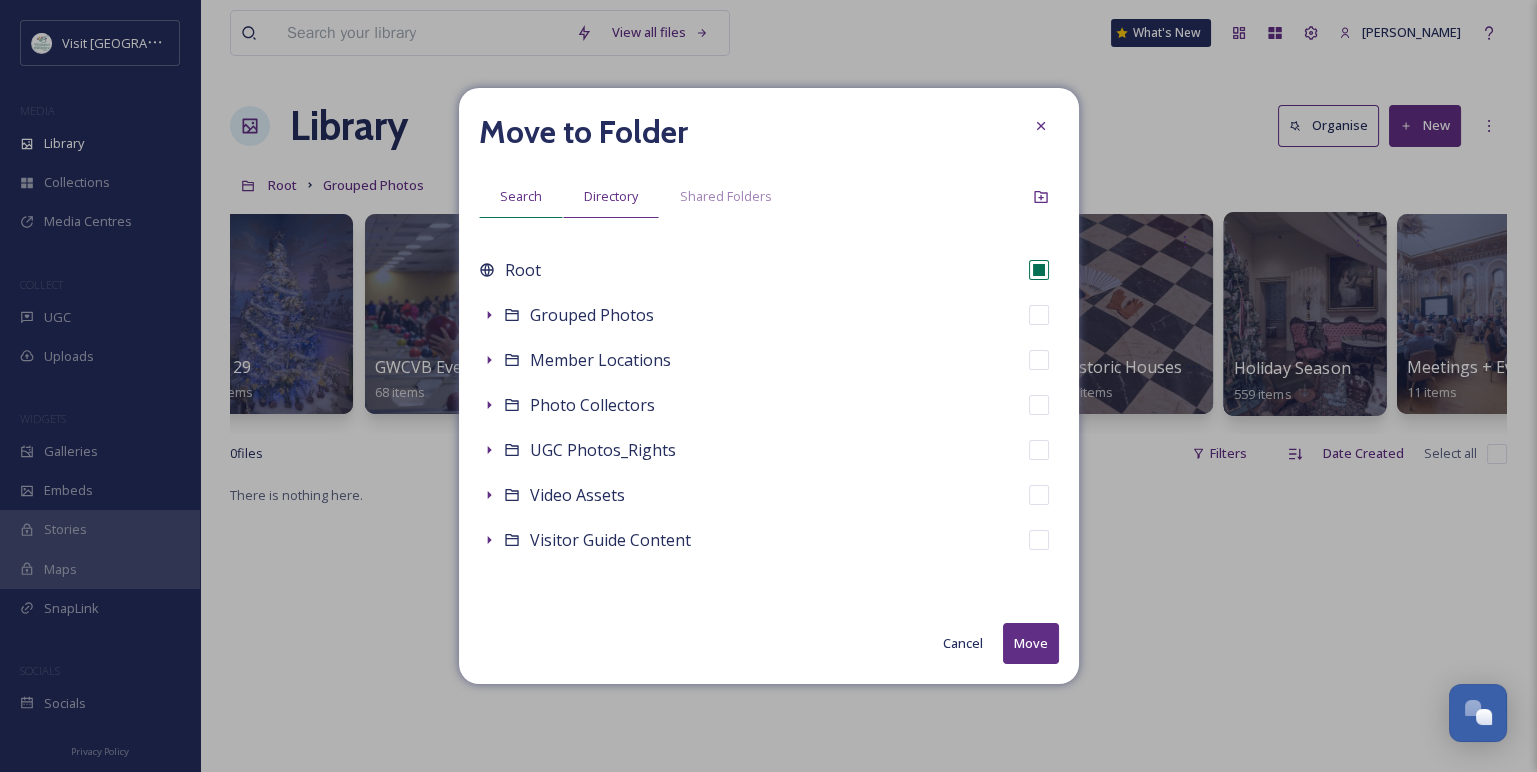 click on "Search" at bounding box center [521, 196] 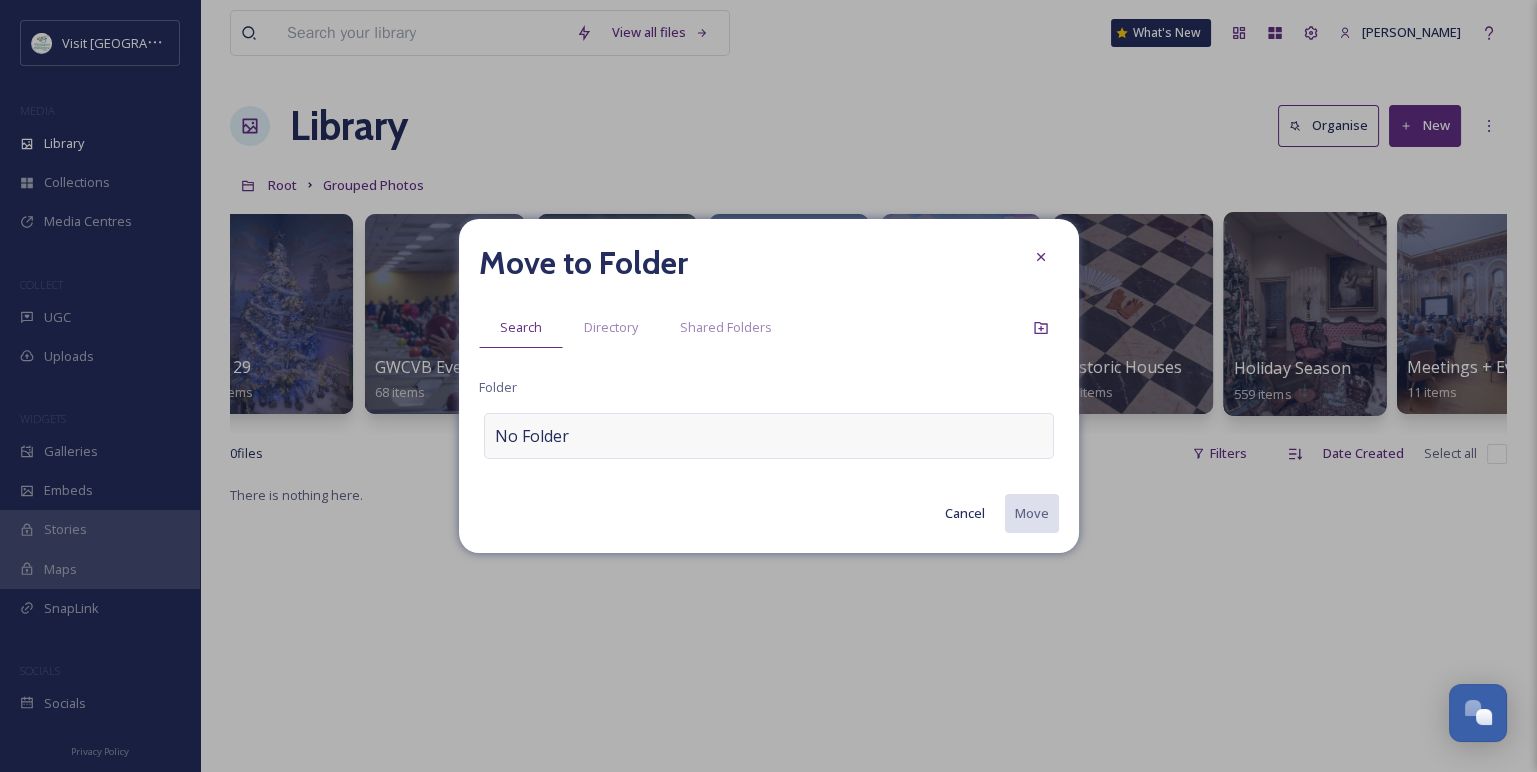 click on "No Folder" at bounding box center (769, 436) 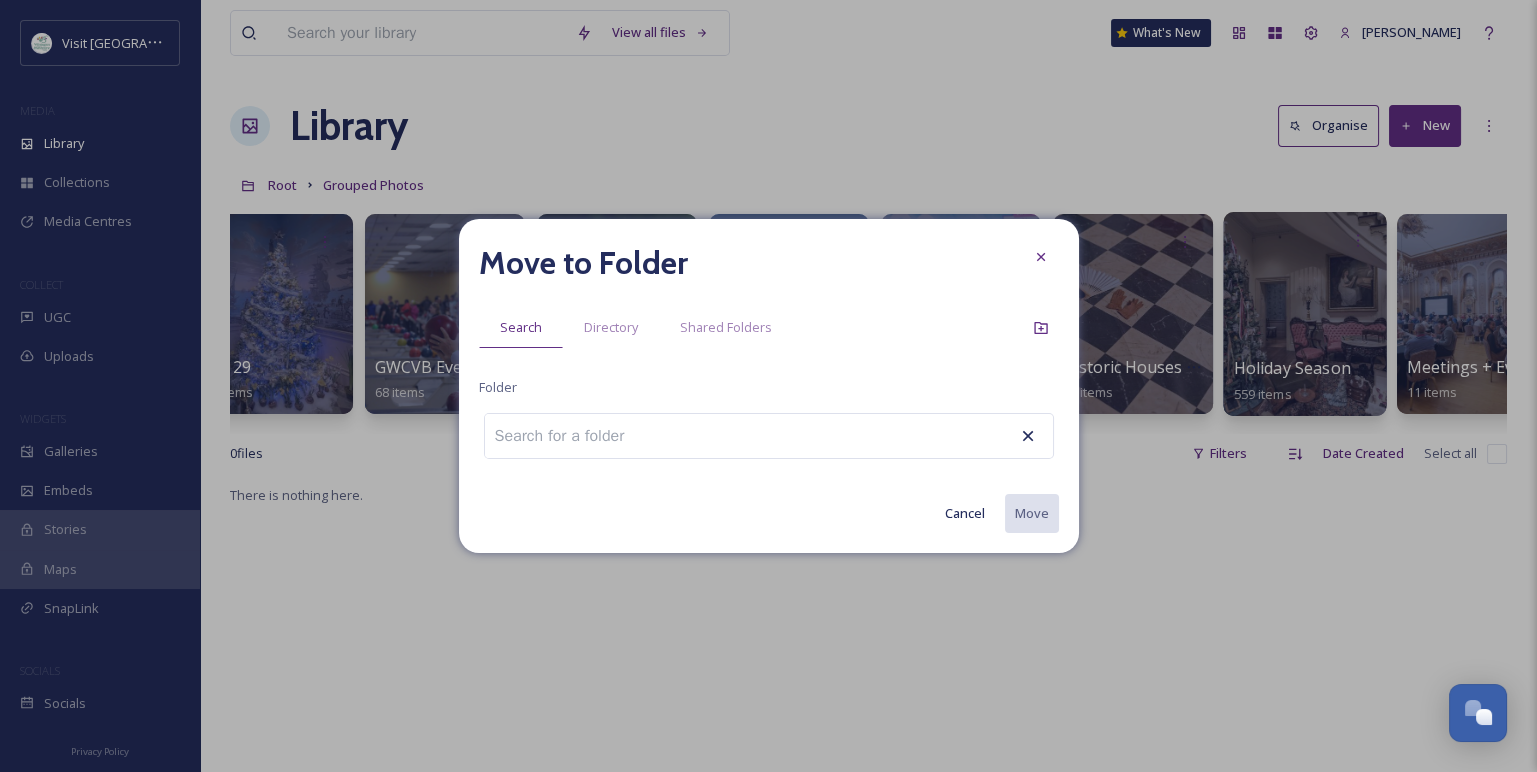 click at bounding box center (571, 436) 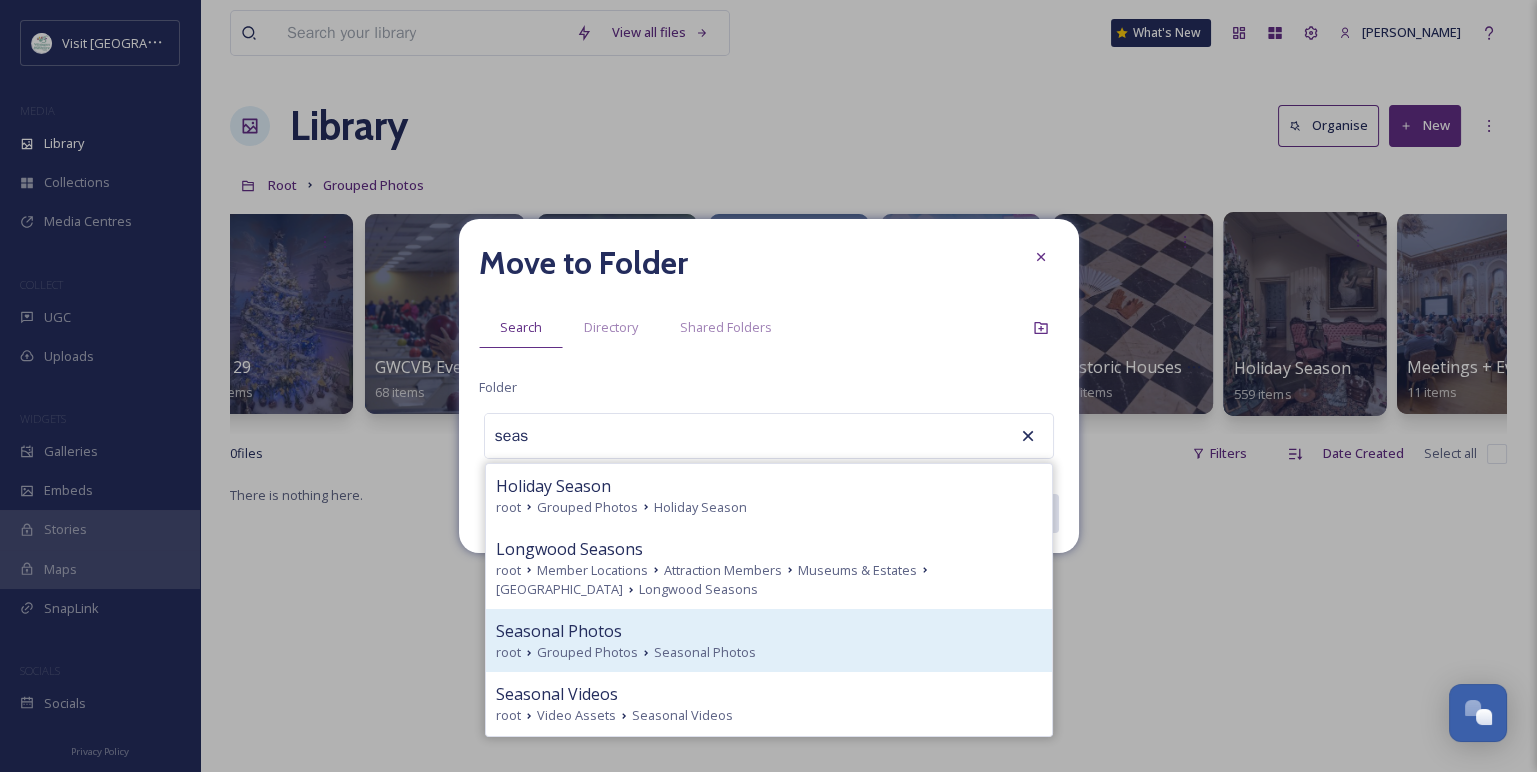 click on "Grouped Photos" at bounding box center (587, 652) 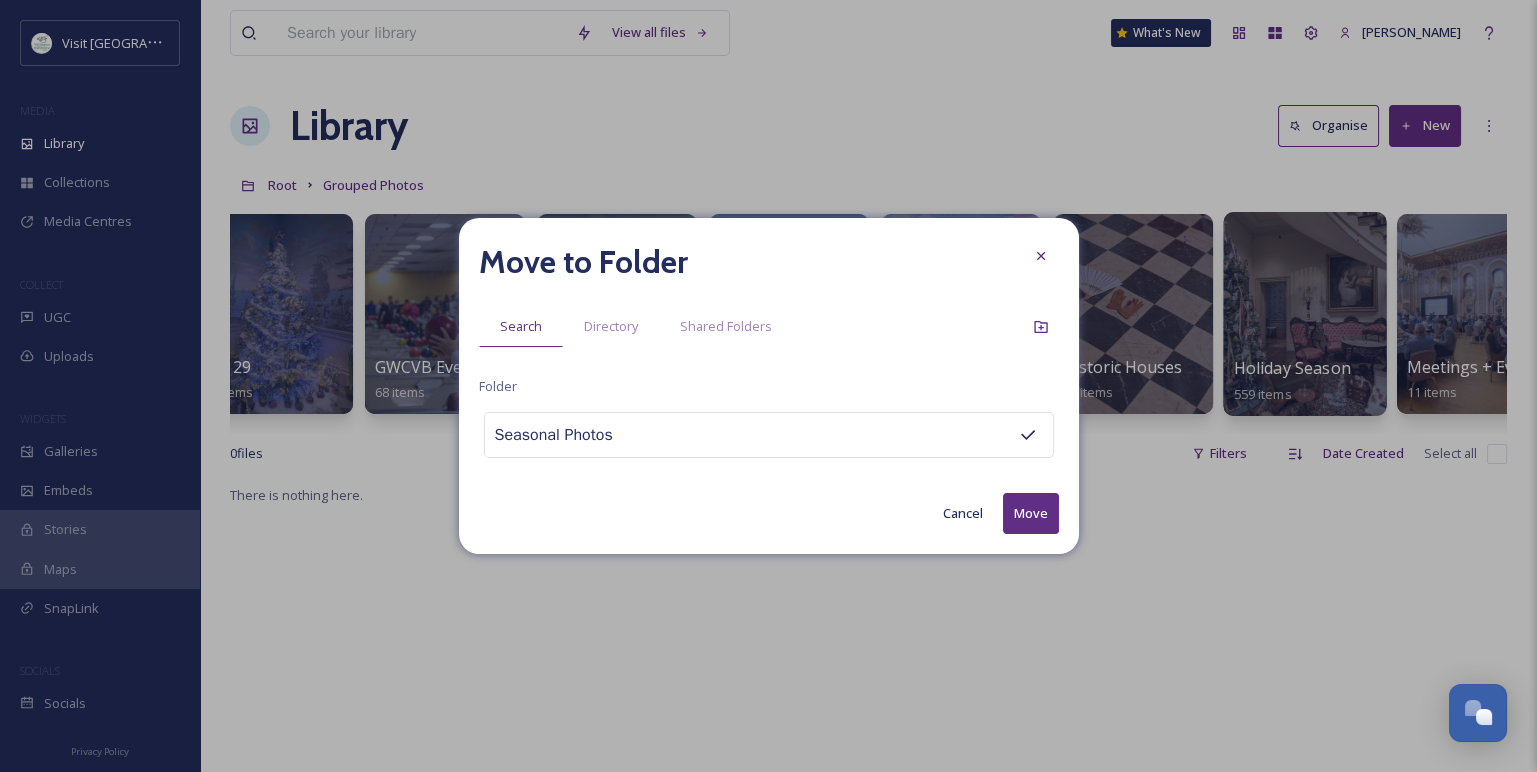 click on "Move" at bounding box center [1031, 513] 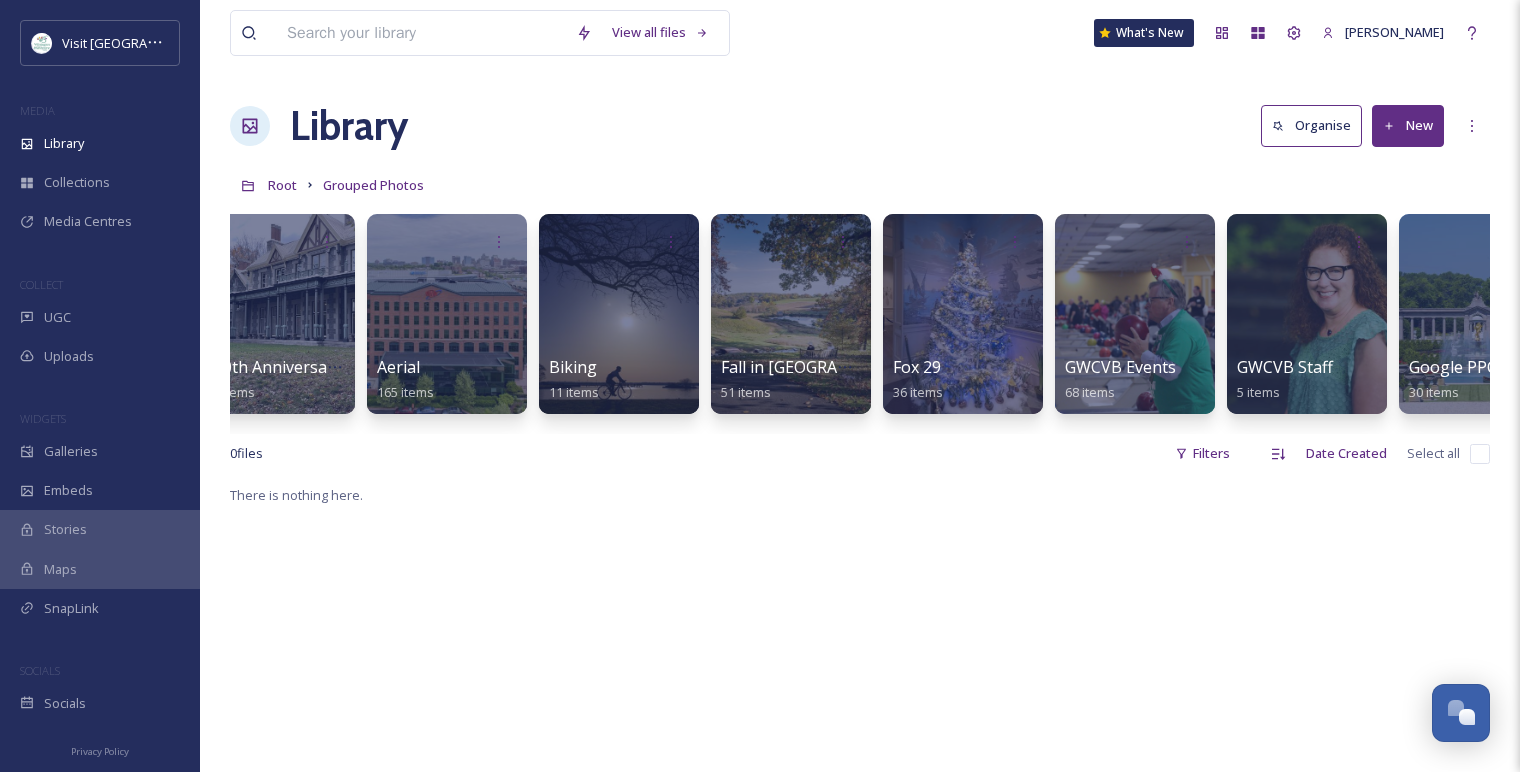 scroll, scrollTop: 0, scrollLeft: 161, axis: horizontal 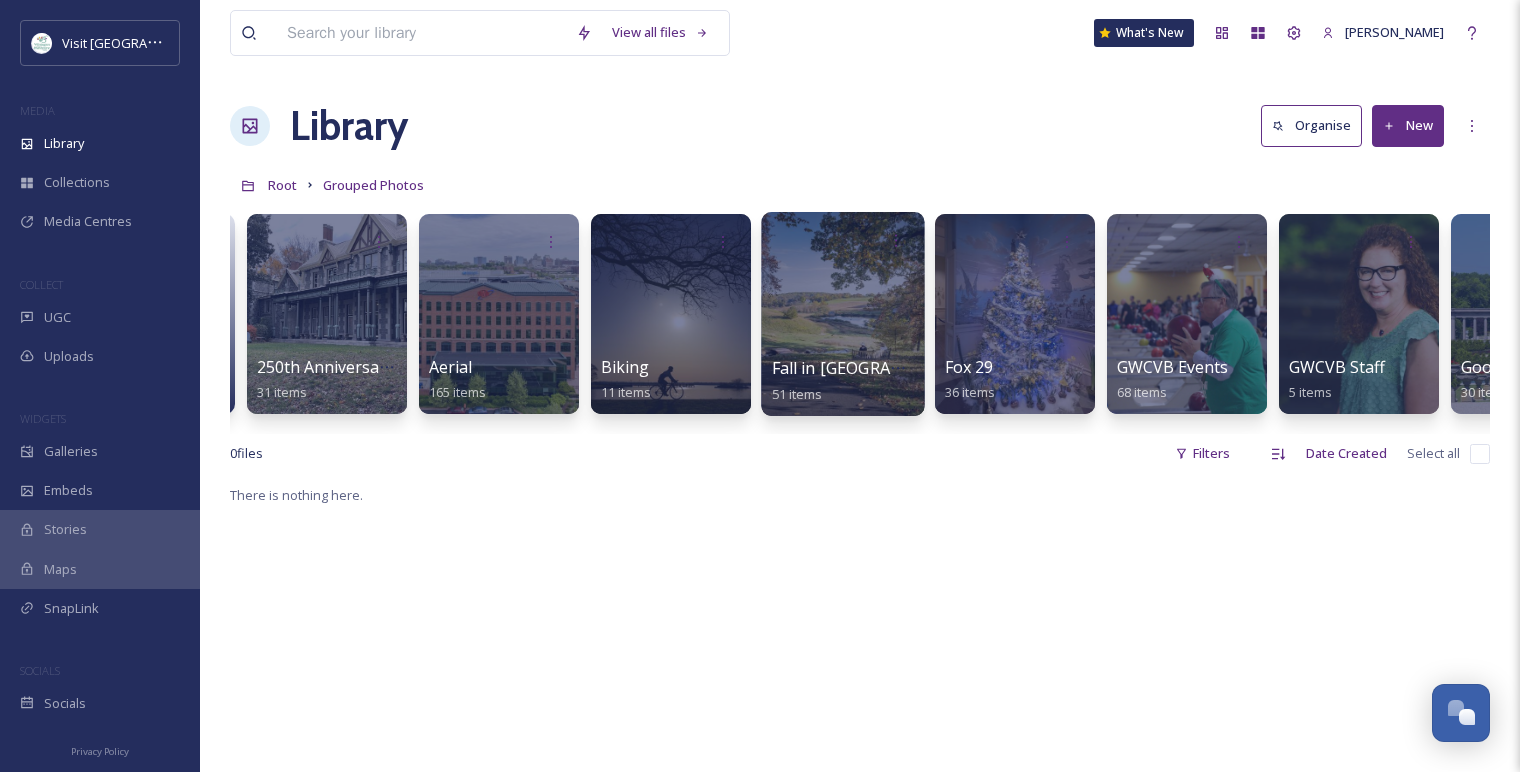 click at bounding box center (842, 314) 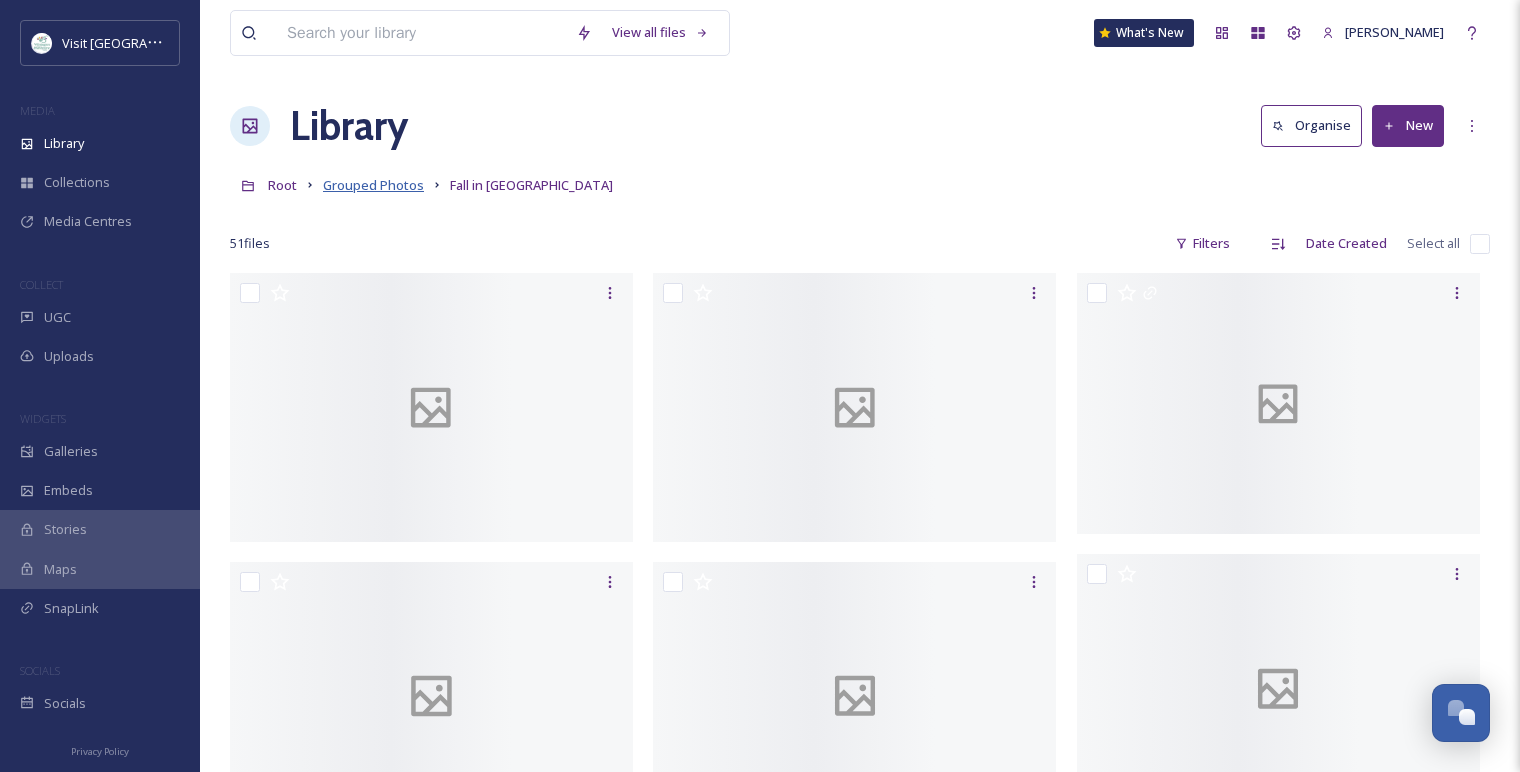 click on "Grouped Photos" at bounding box center (373, 185) 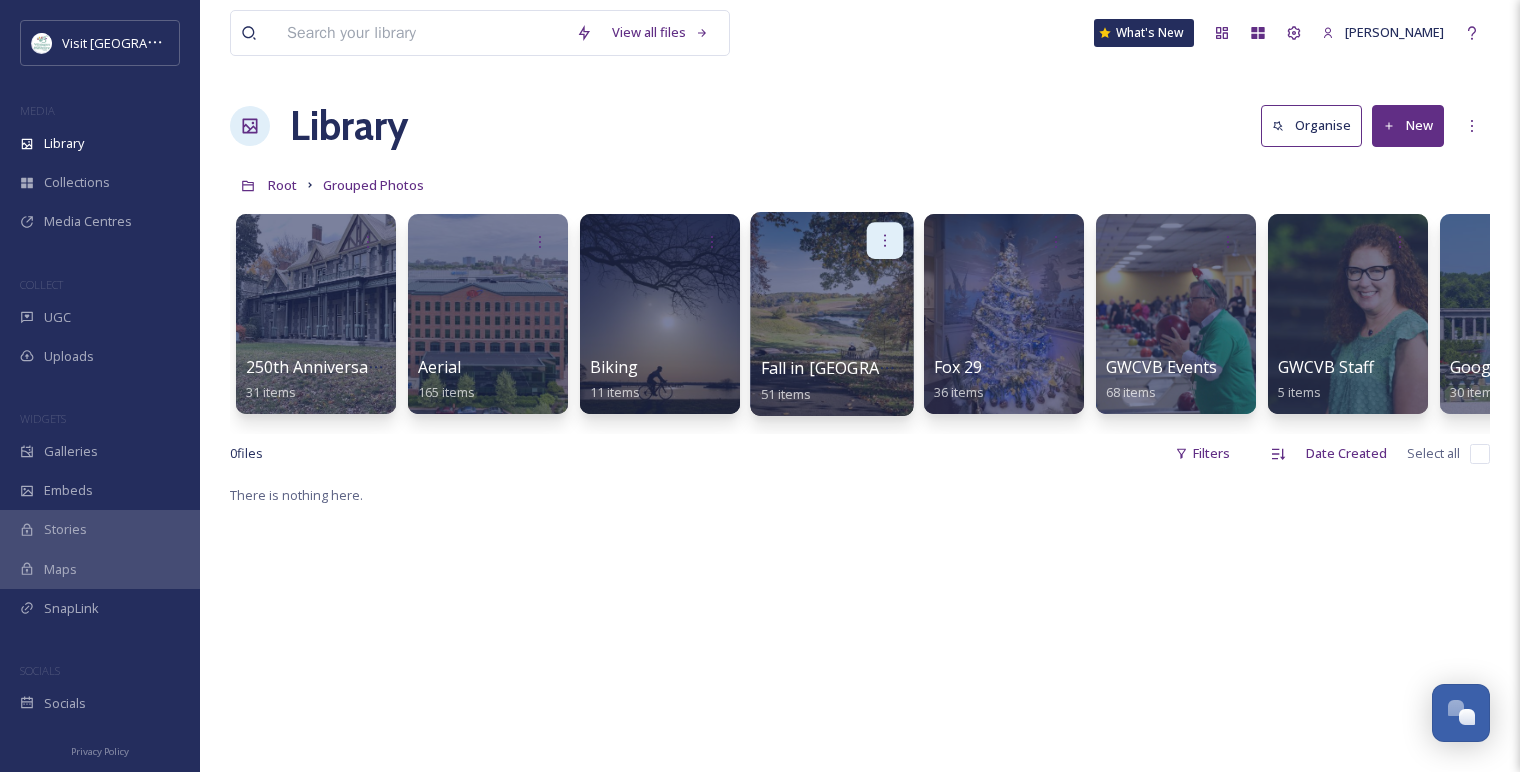 click at bounding box center [885, 240] 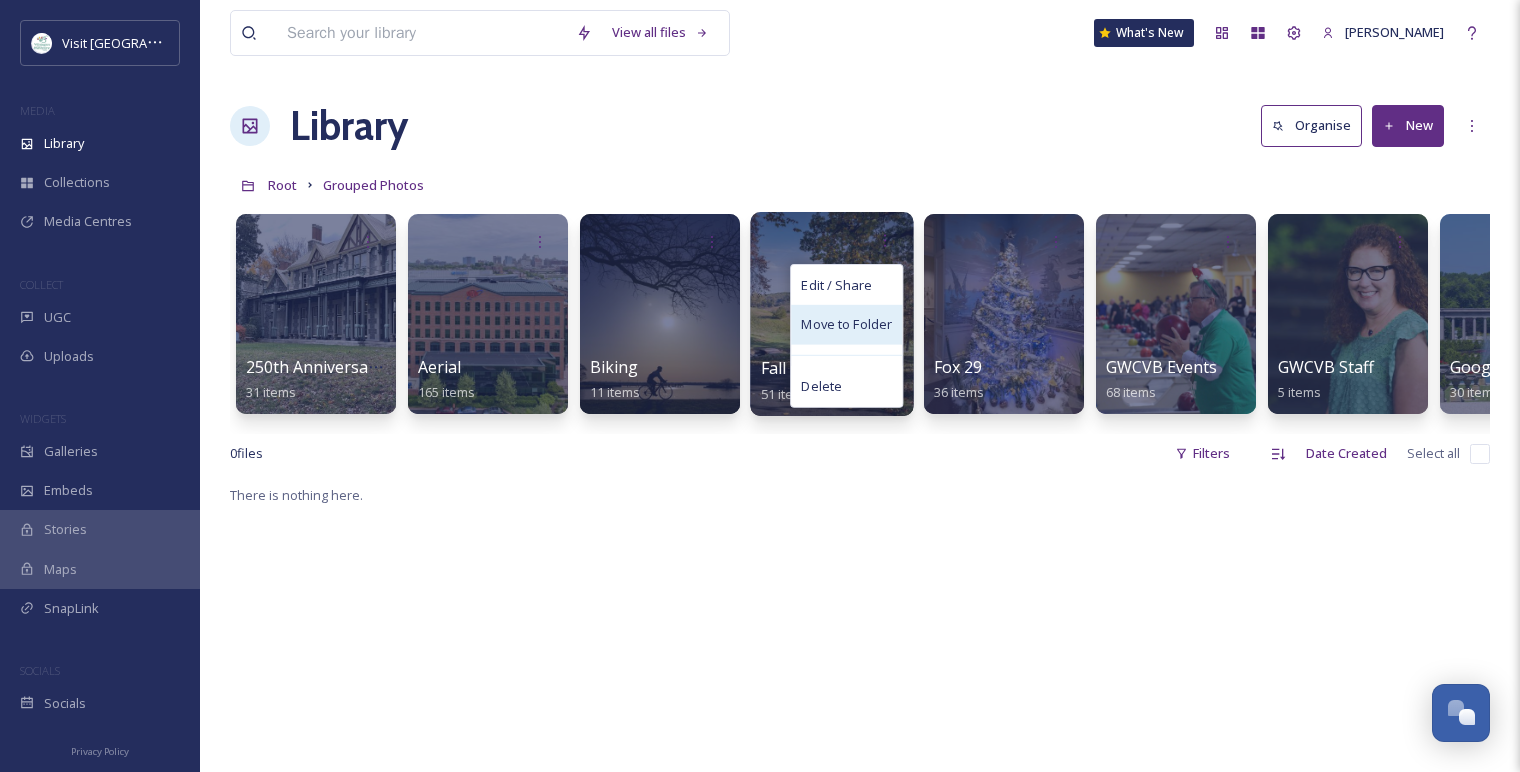 click on "Move to Folder" at bounding box center (846, 325) 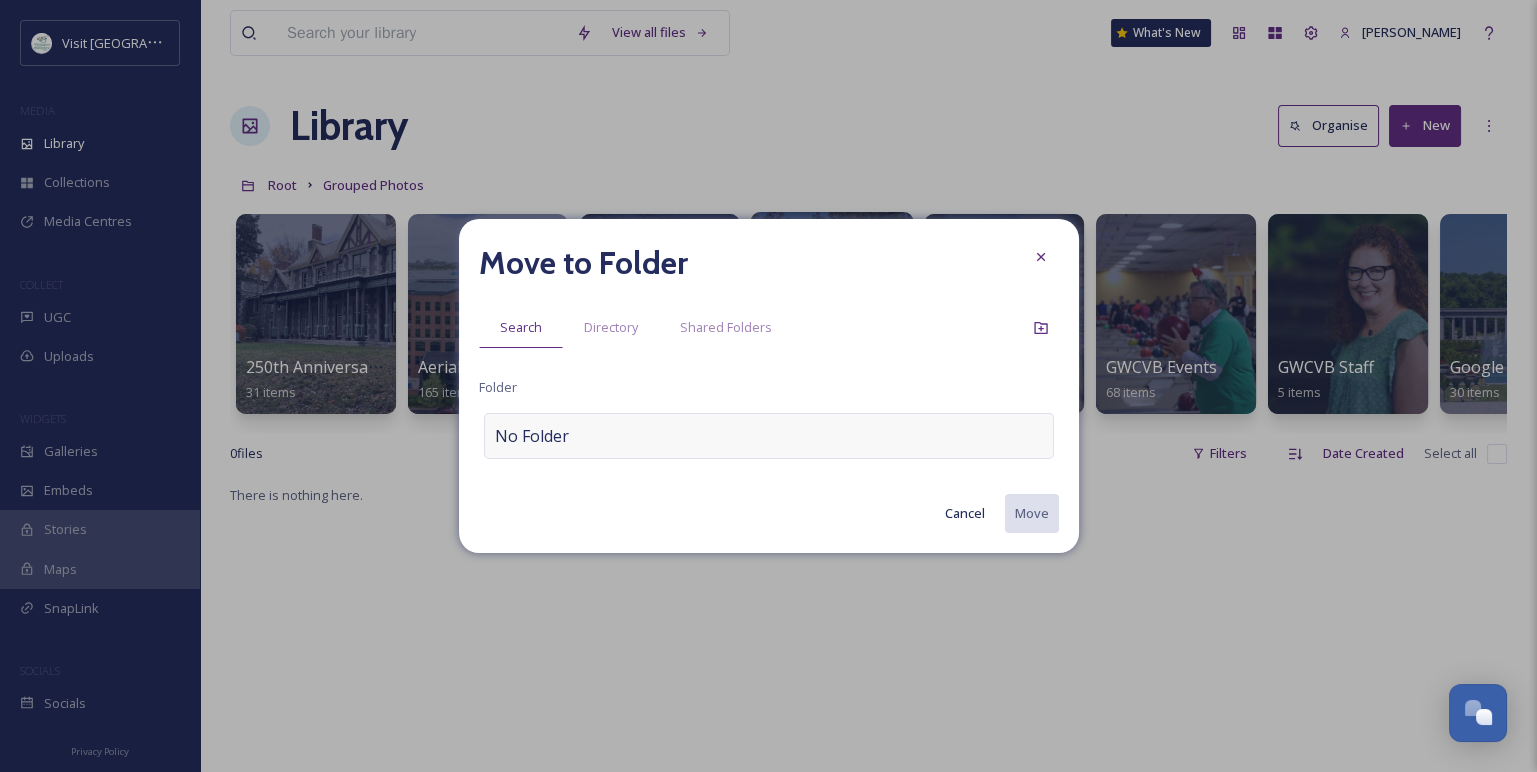 click on "No Folder" at bounding box center [769, 436] 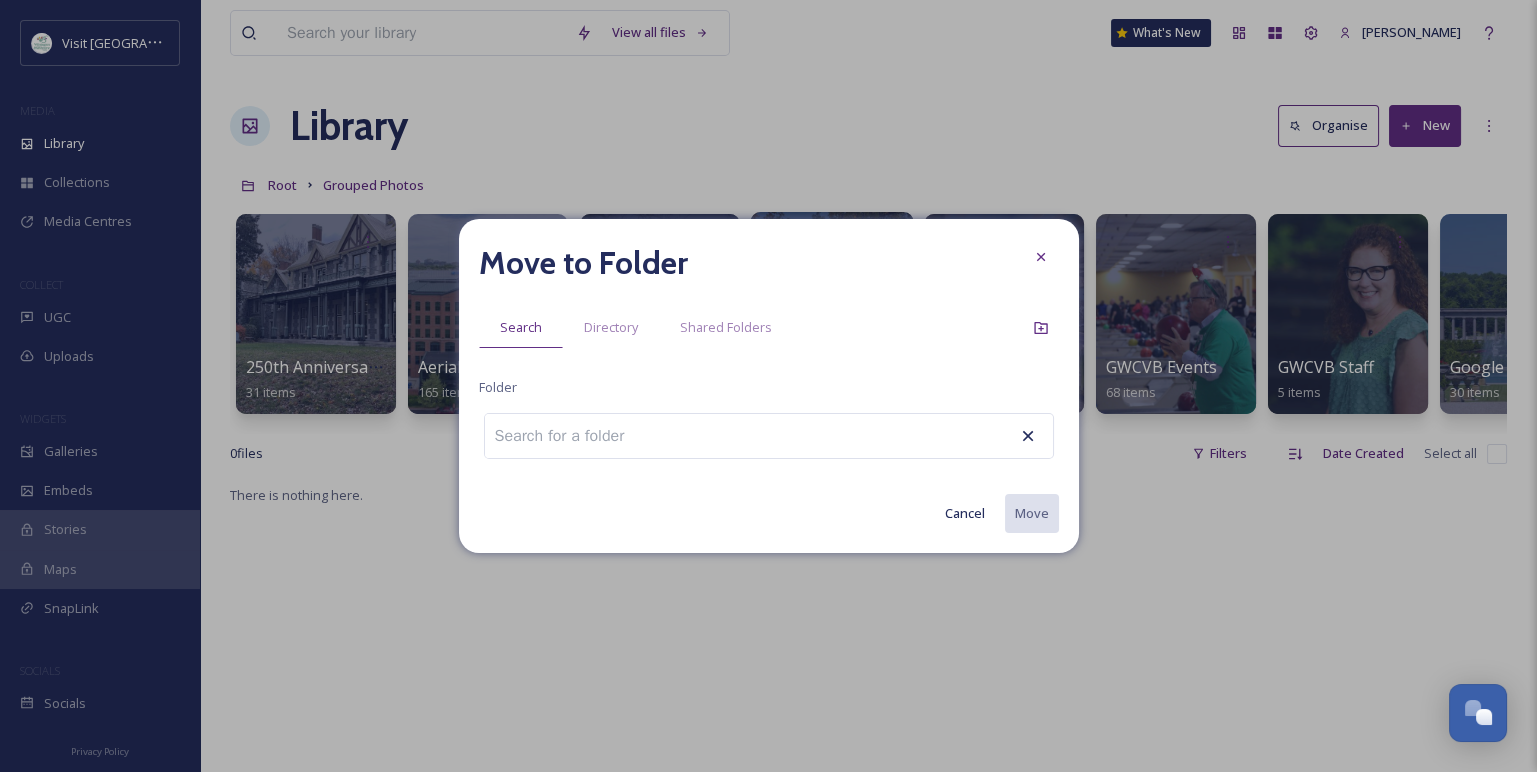 click at bounding box center [571, 436] 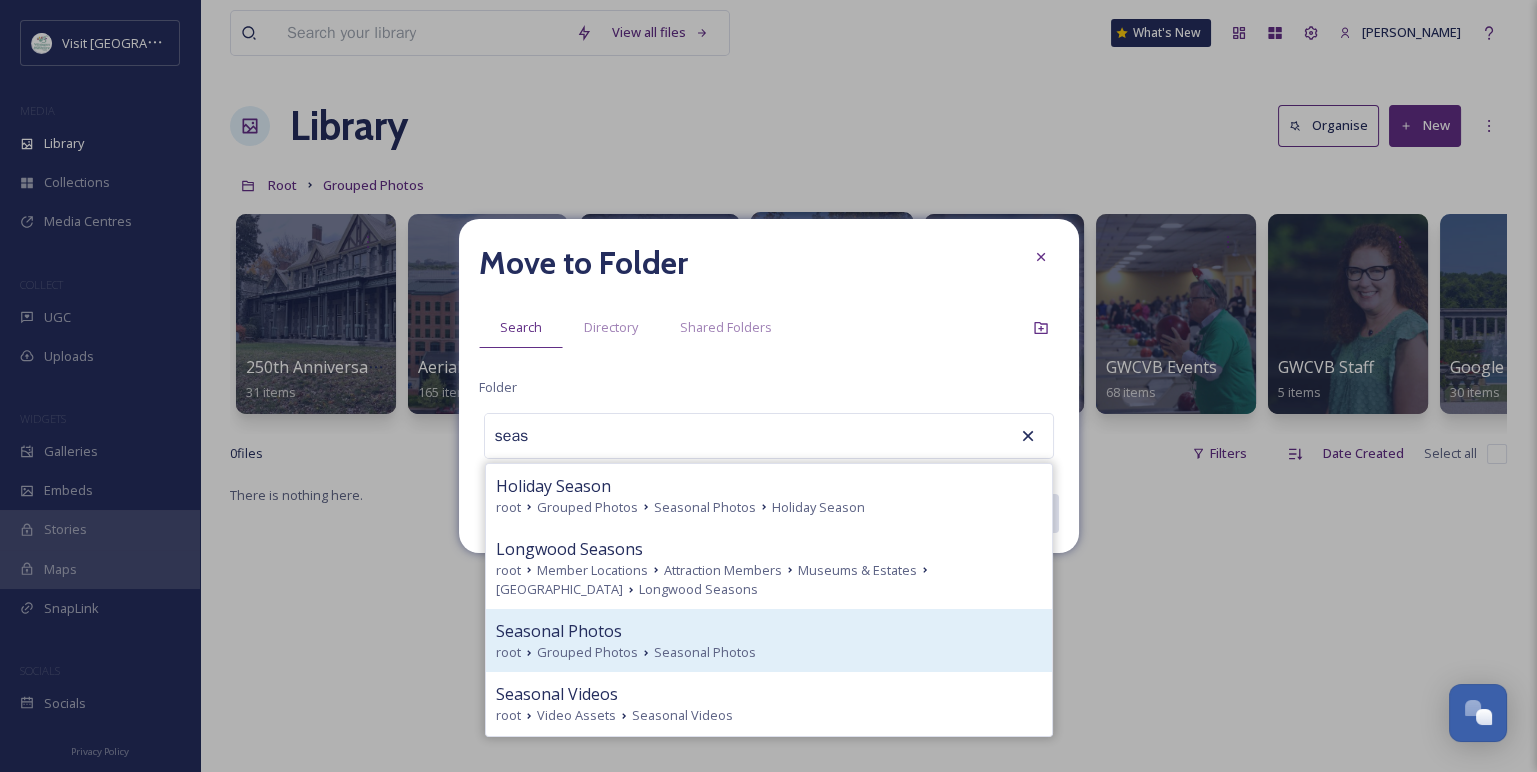 click on "Seasonal Photos" at bounding box center [559, 631] 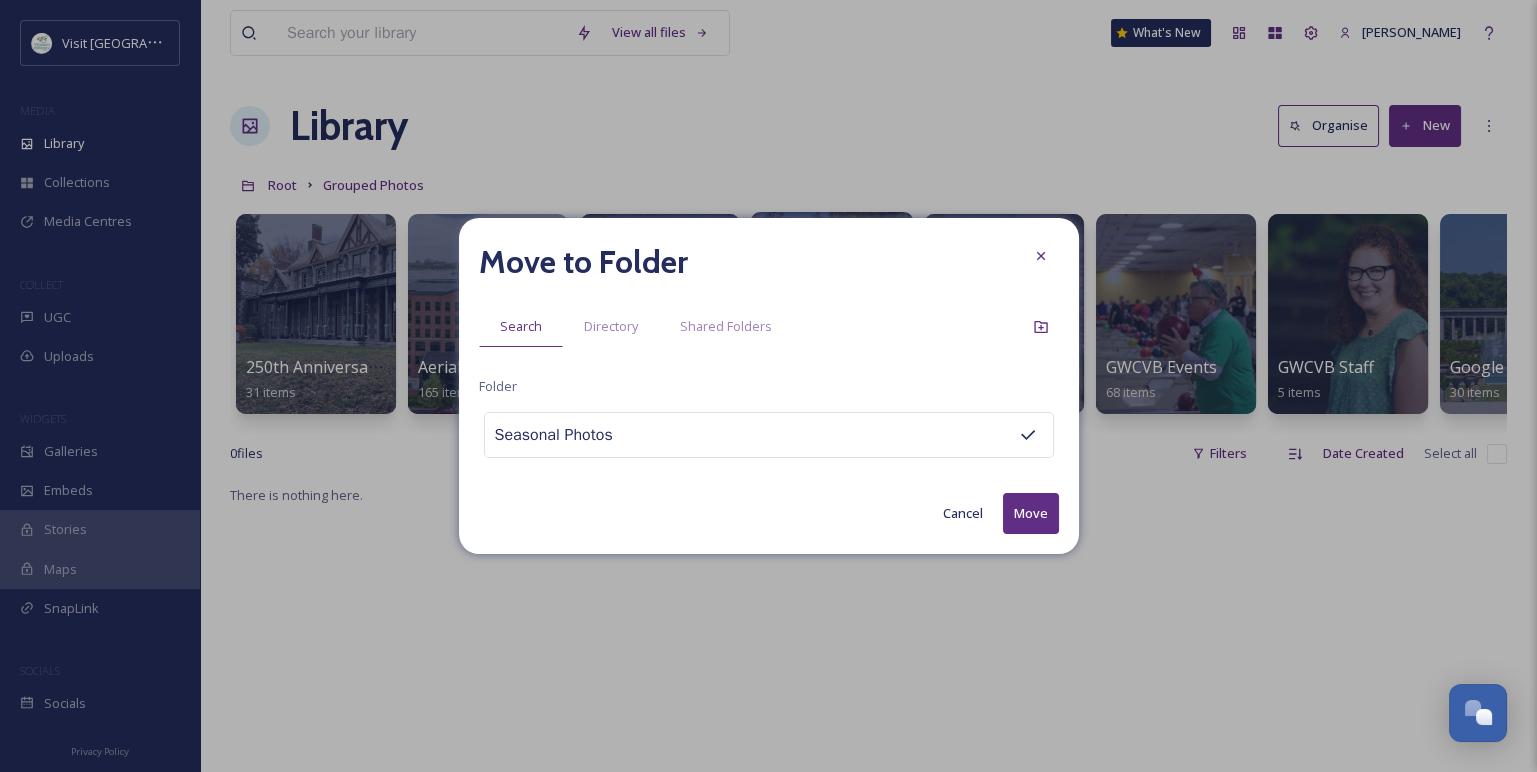 click on "Move" at bounding box center (1031, 513) 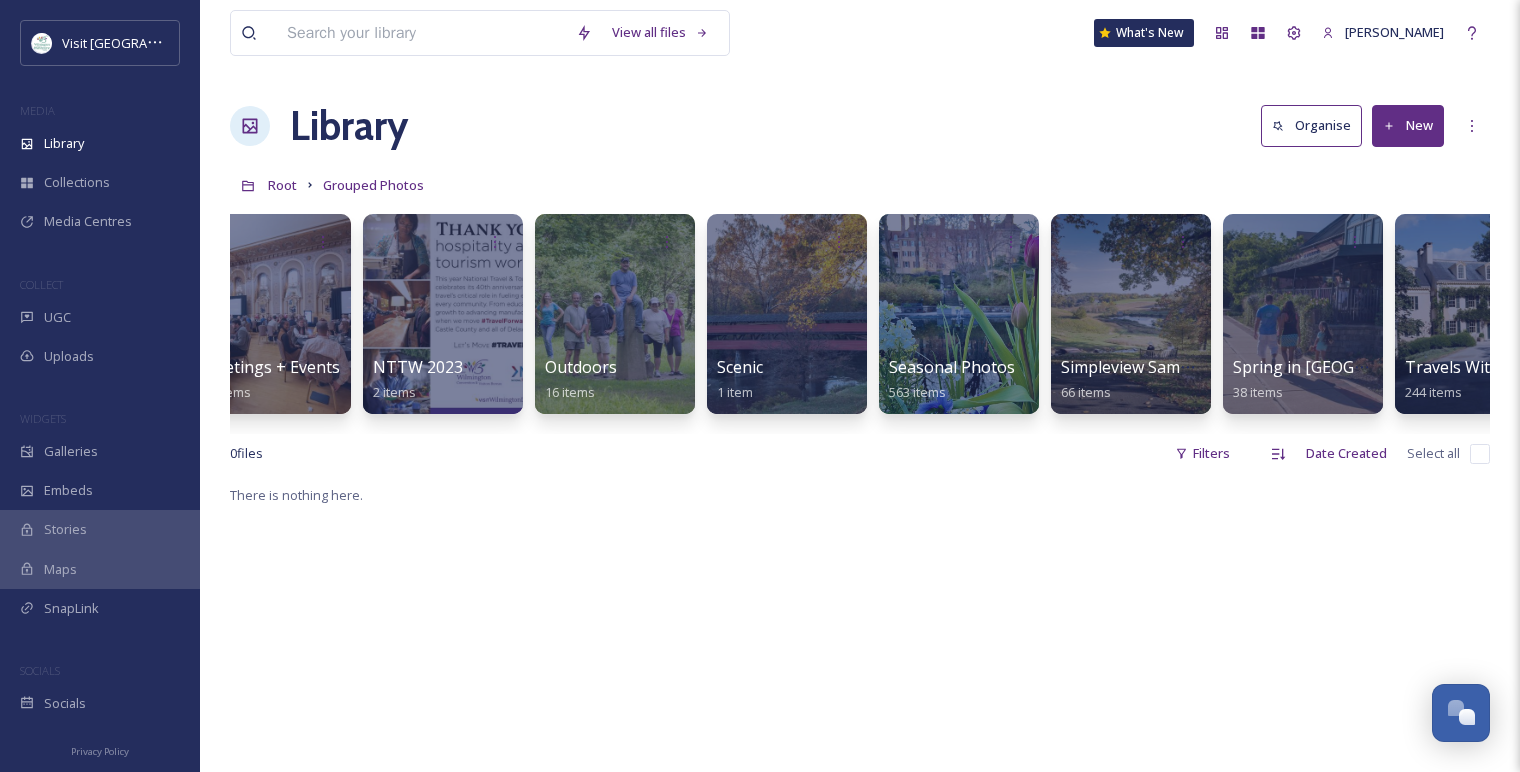 scroll, scrollTop: 0, scrollLeft: 1664, axis: horizontal 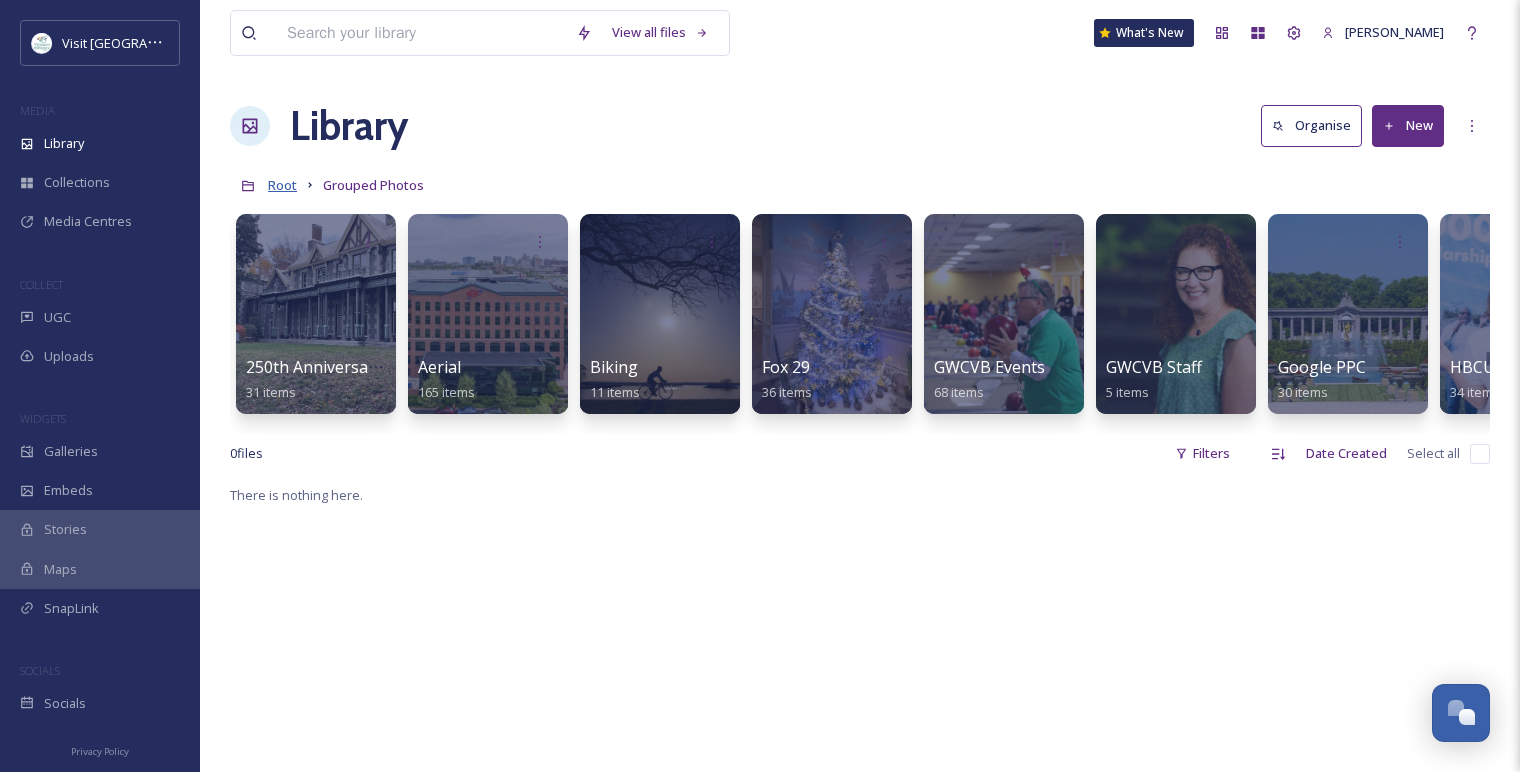 click on "Root" at bounding box center (282, 185) 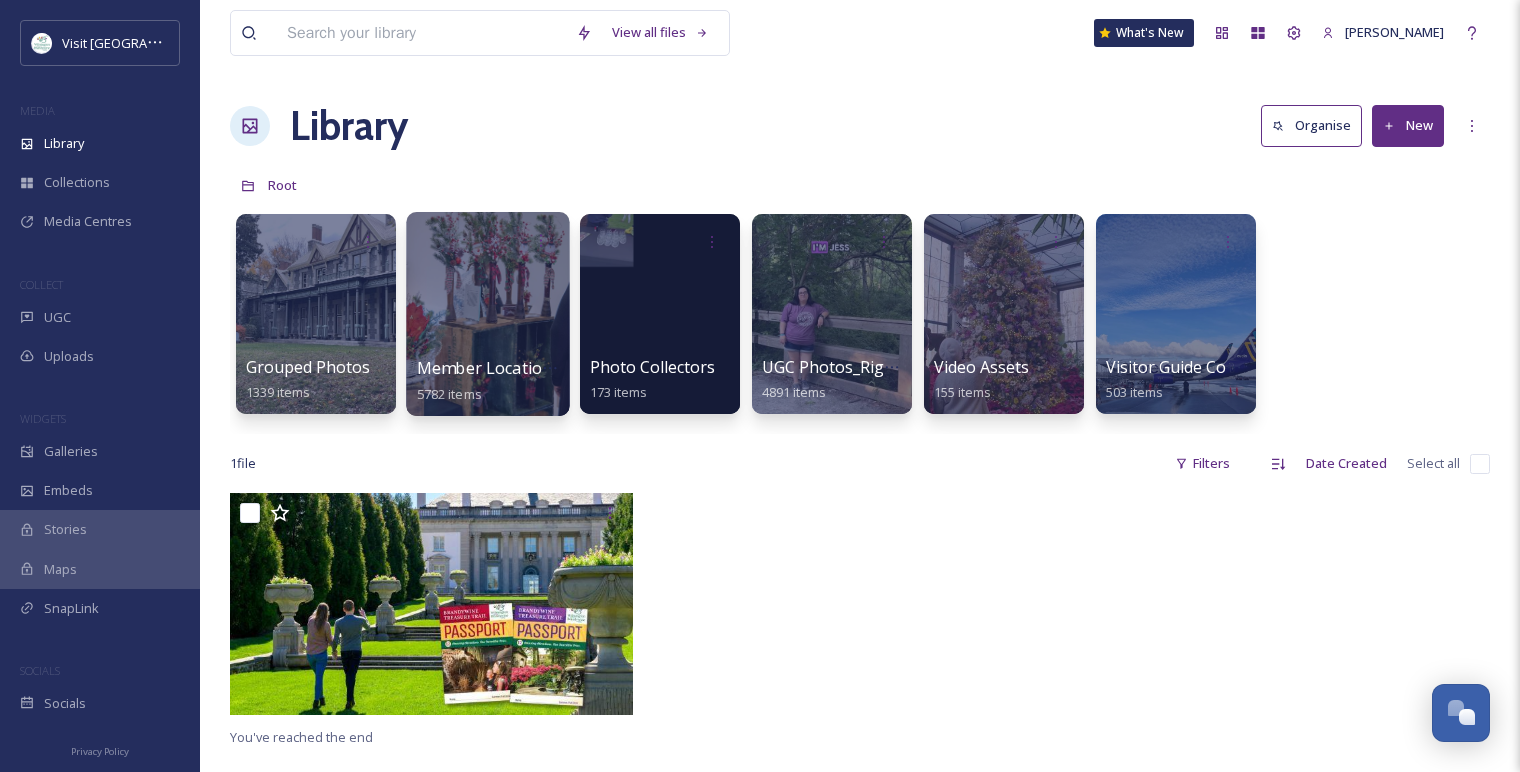 click at bounding box center (487, 314) 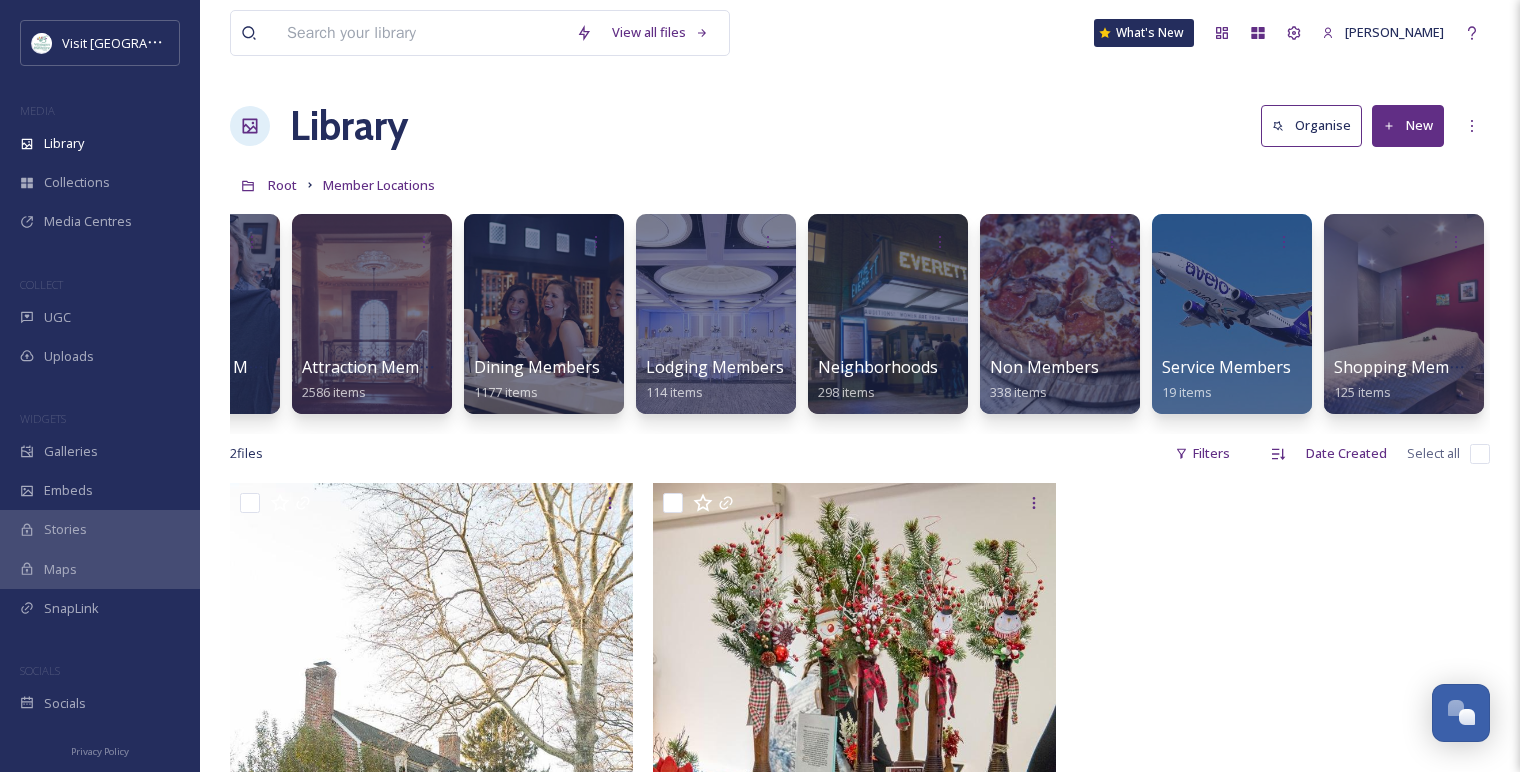 scroll, scrollTop: 0, scrollLeft: 0, axis: both 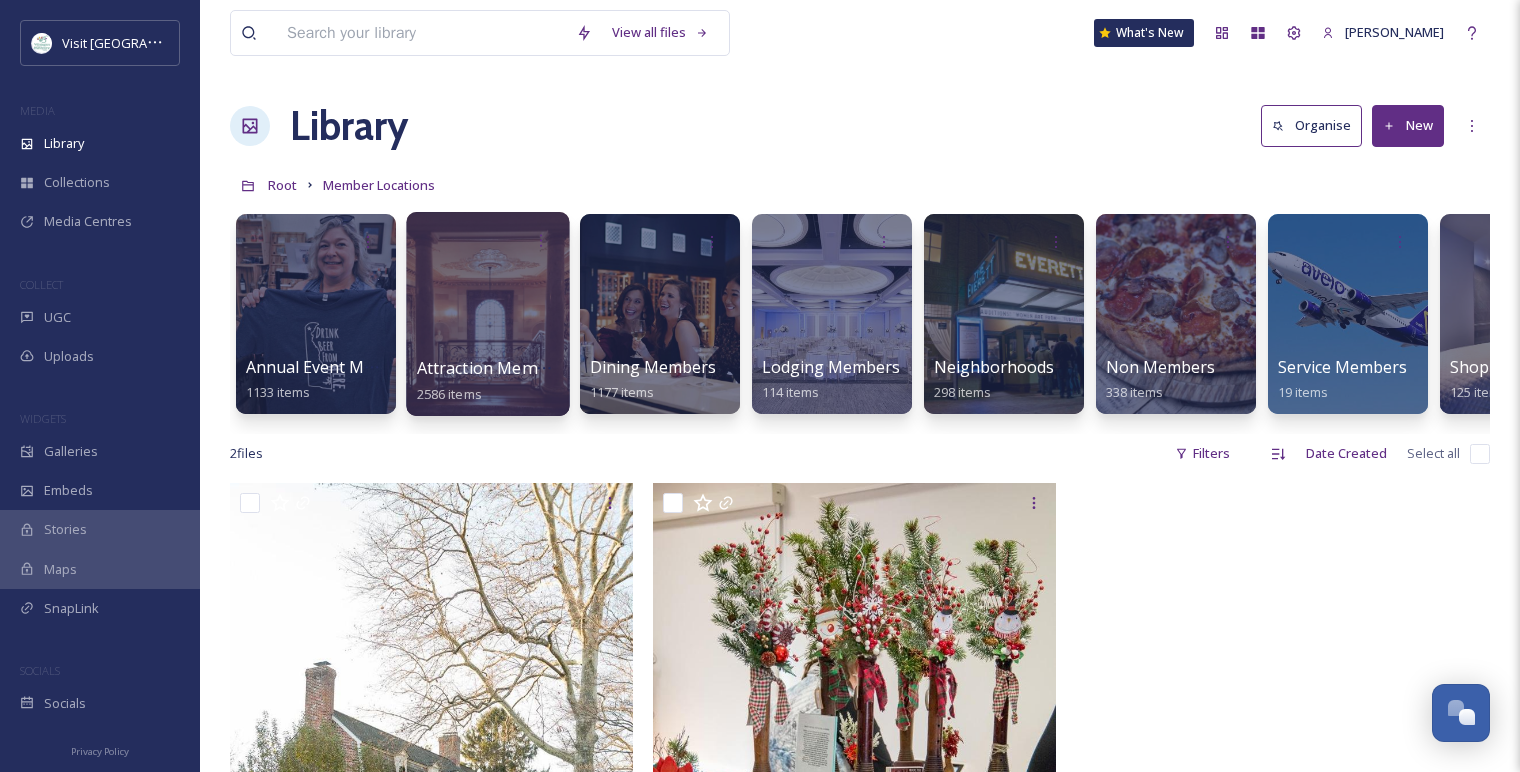 click at bounding box center (487, 314) 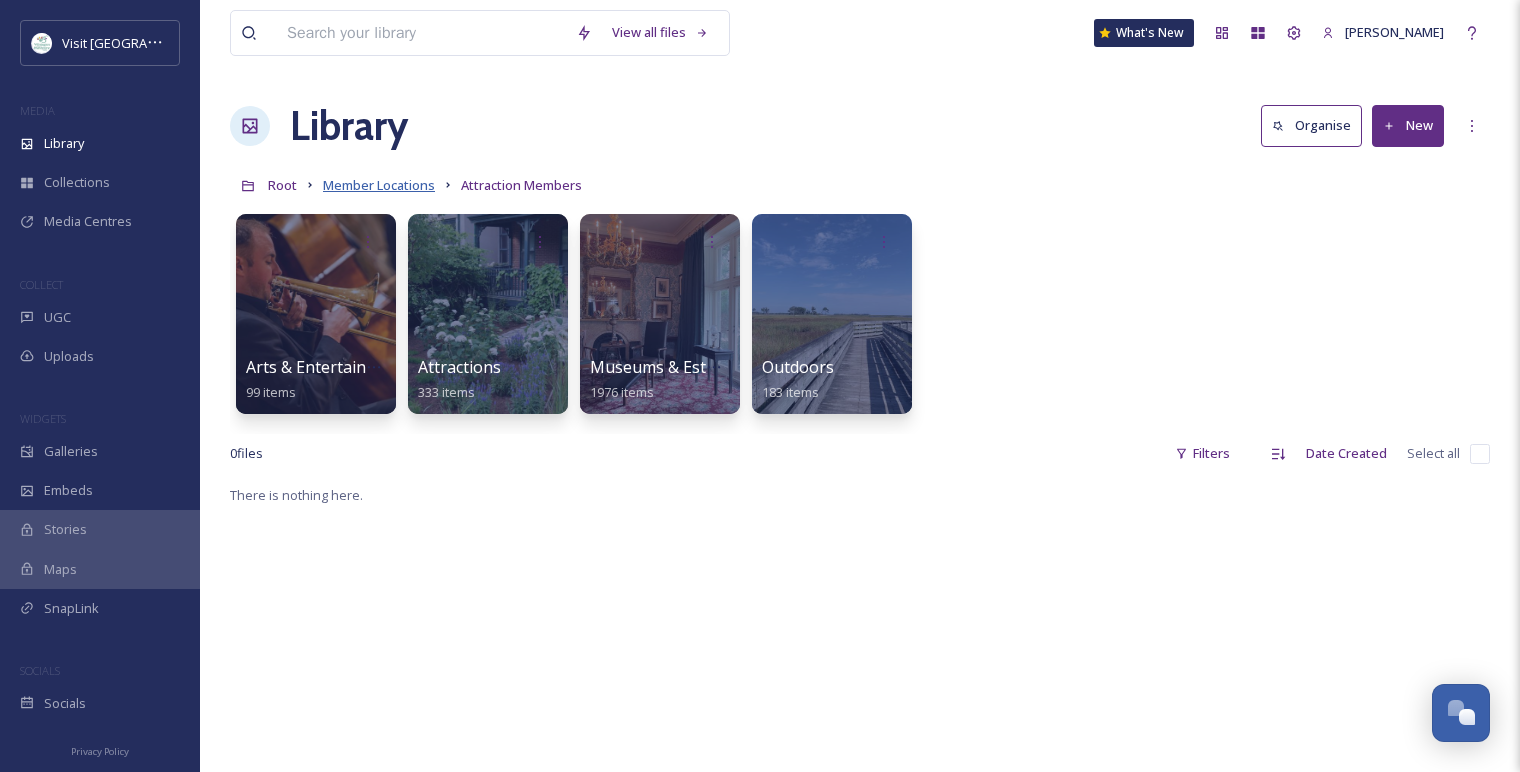 click on "Member Locations" at bounding box center [379, 185] 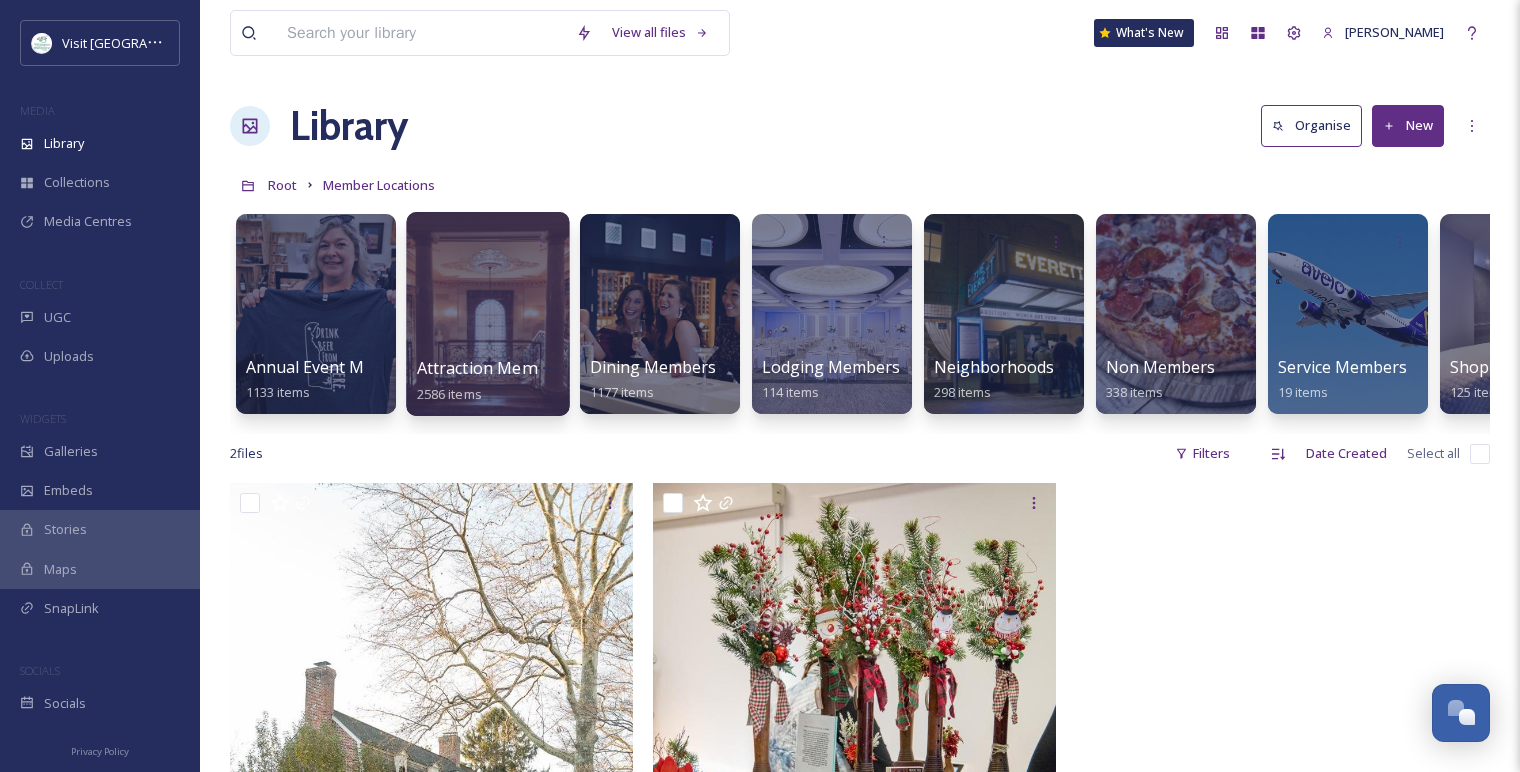click at bounding box center (487, 314) 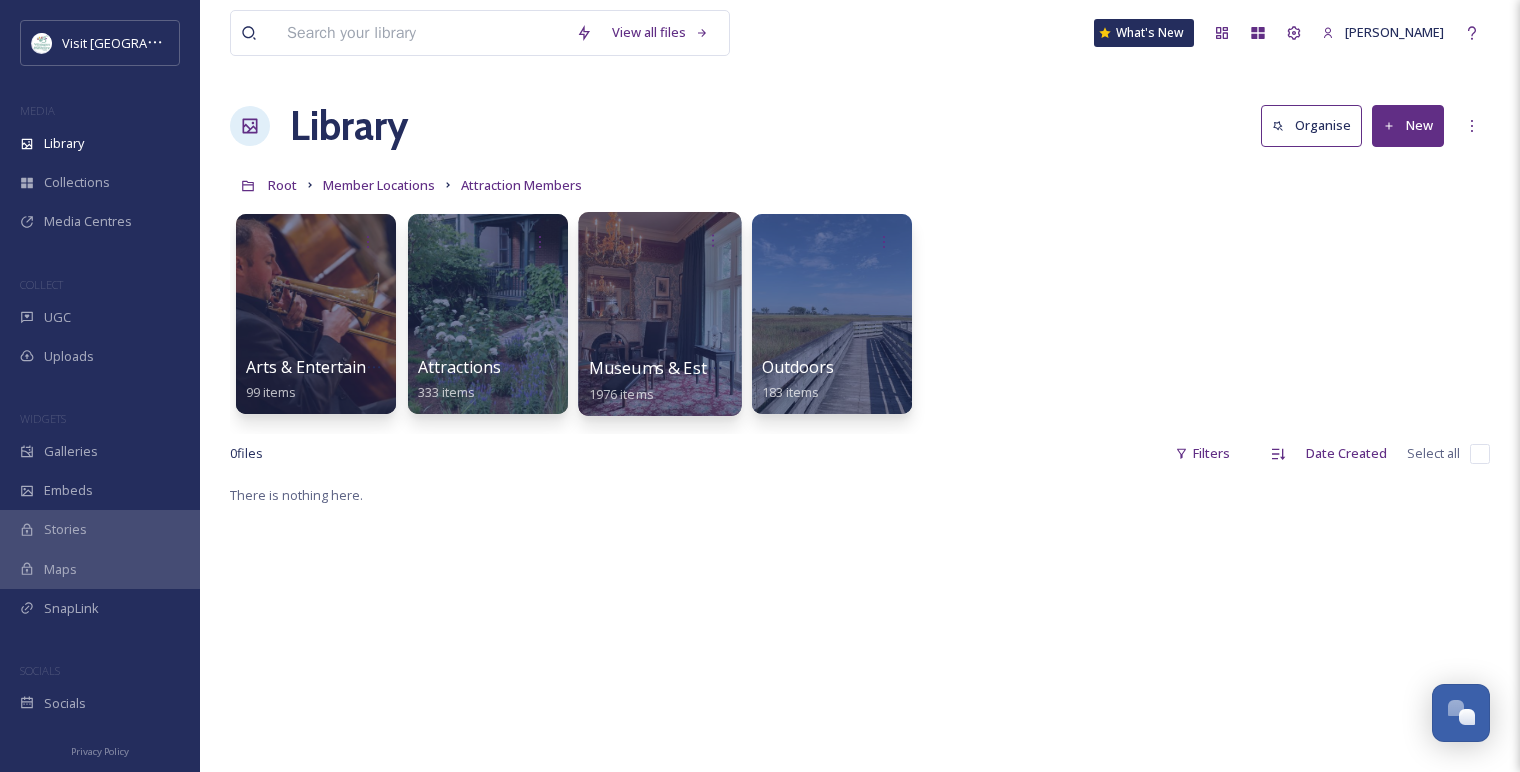 click on "Museums & Estates" at bounding box center [664, 368] 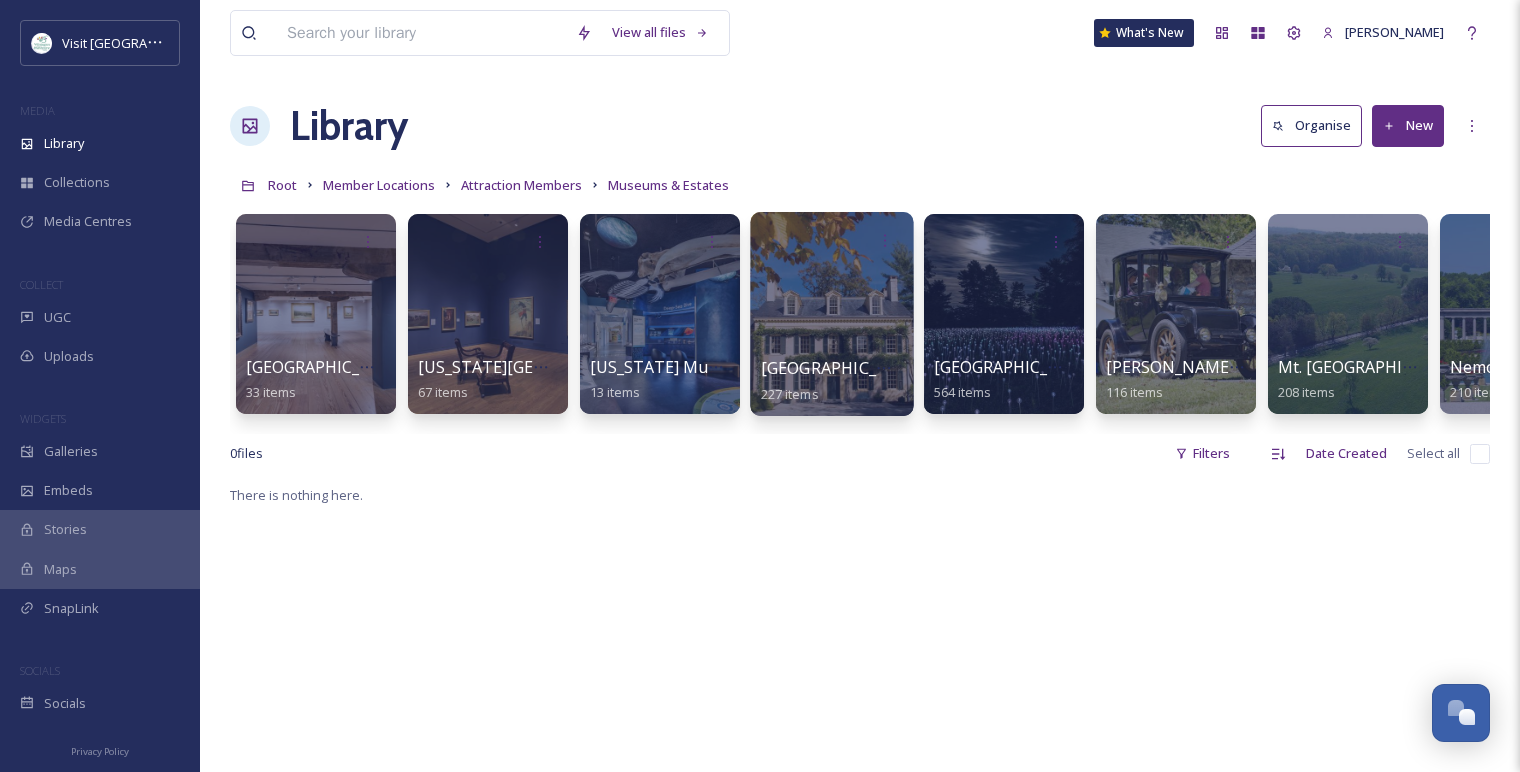 click at bounding box center (831, 314) 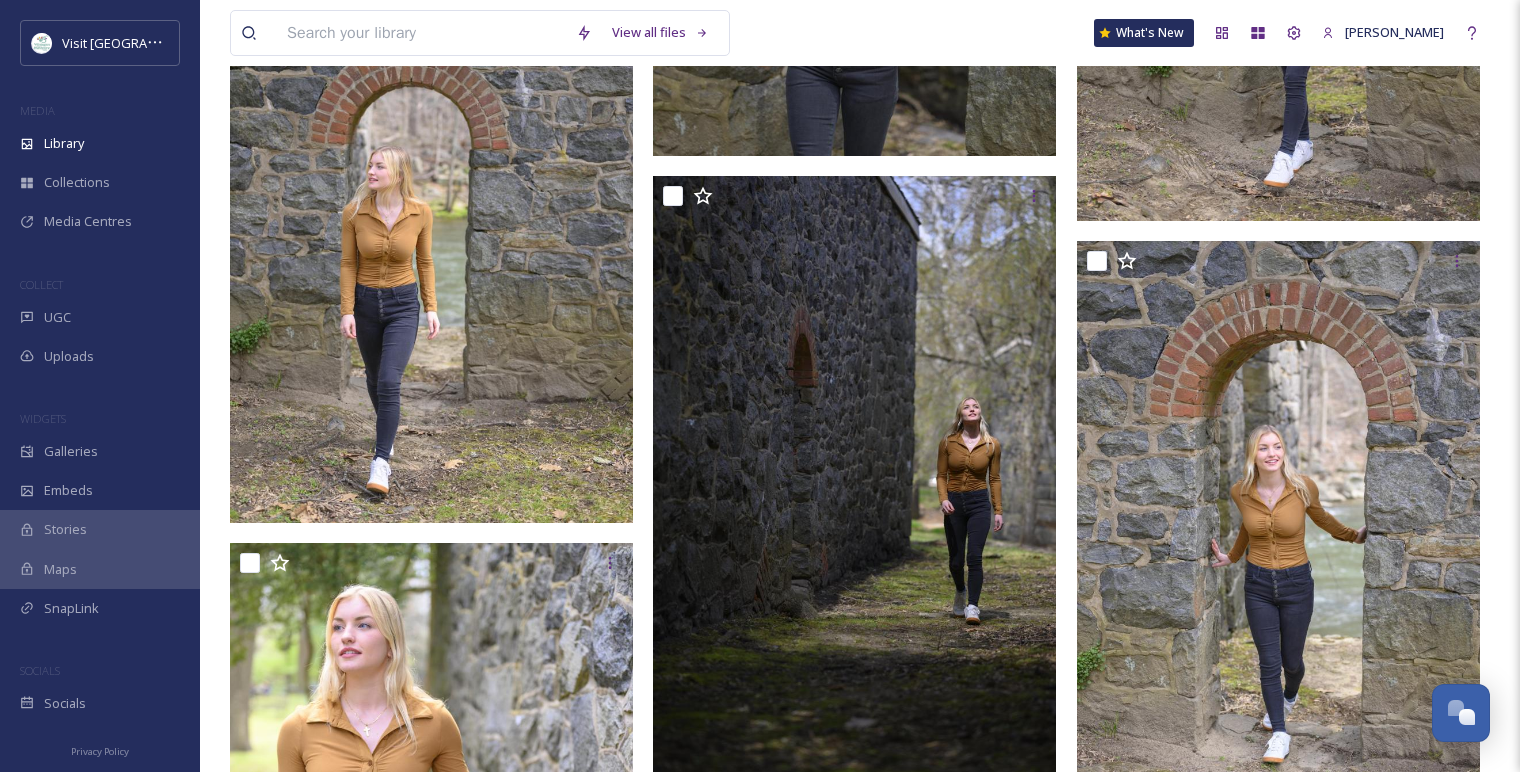 scroll, scrollTop: 12278, scrollLeft: 0, axis: vertical 